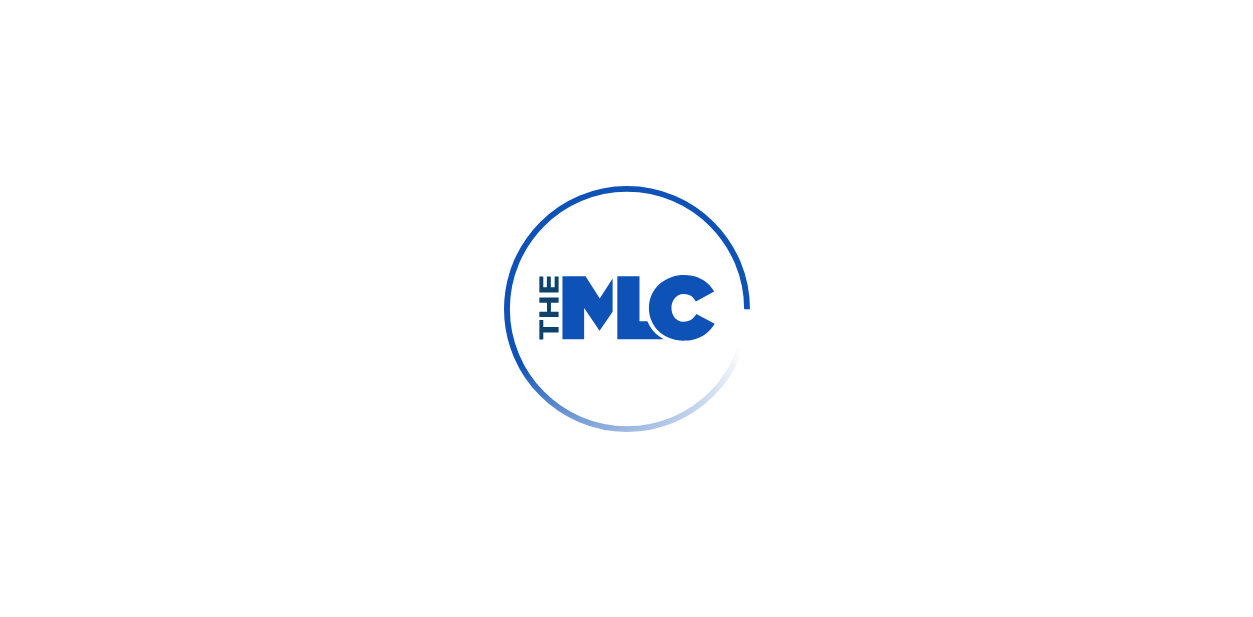 scroll, scrollTop: 0, scrollLeft: 0, axis: both 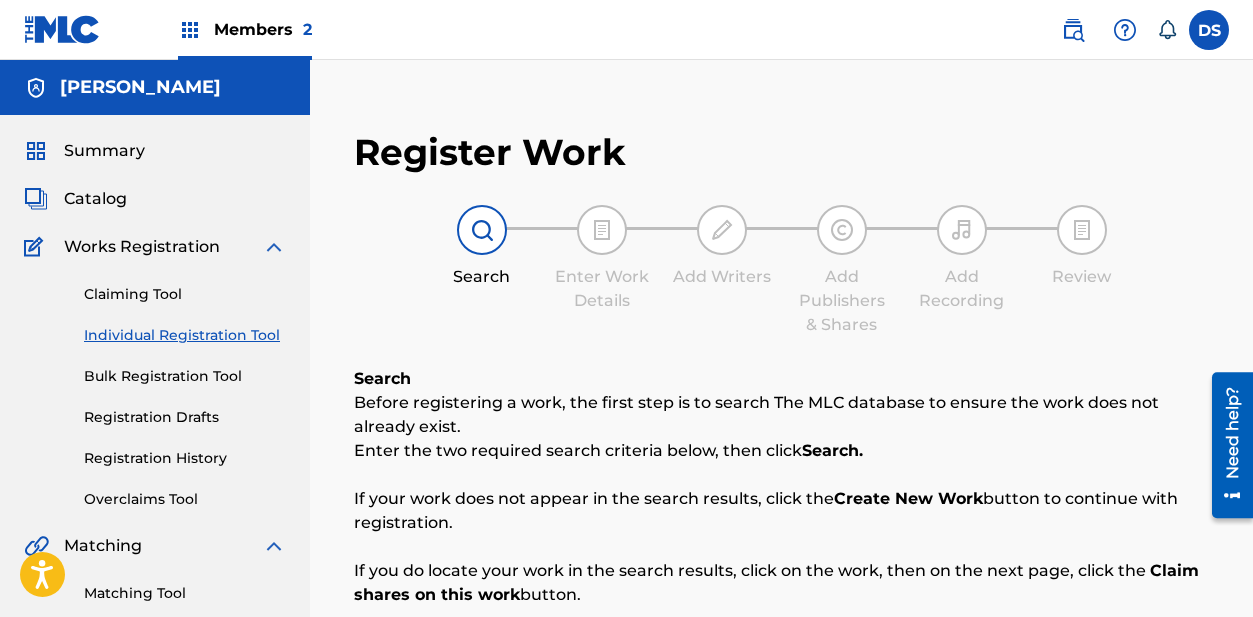 click on "Individual Registration Tool" at bounding box center (185, 335) 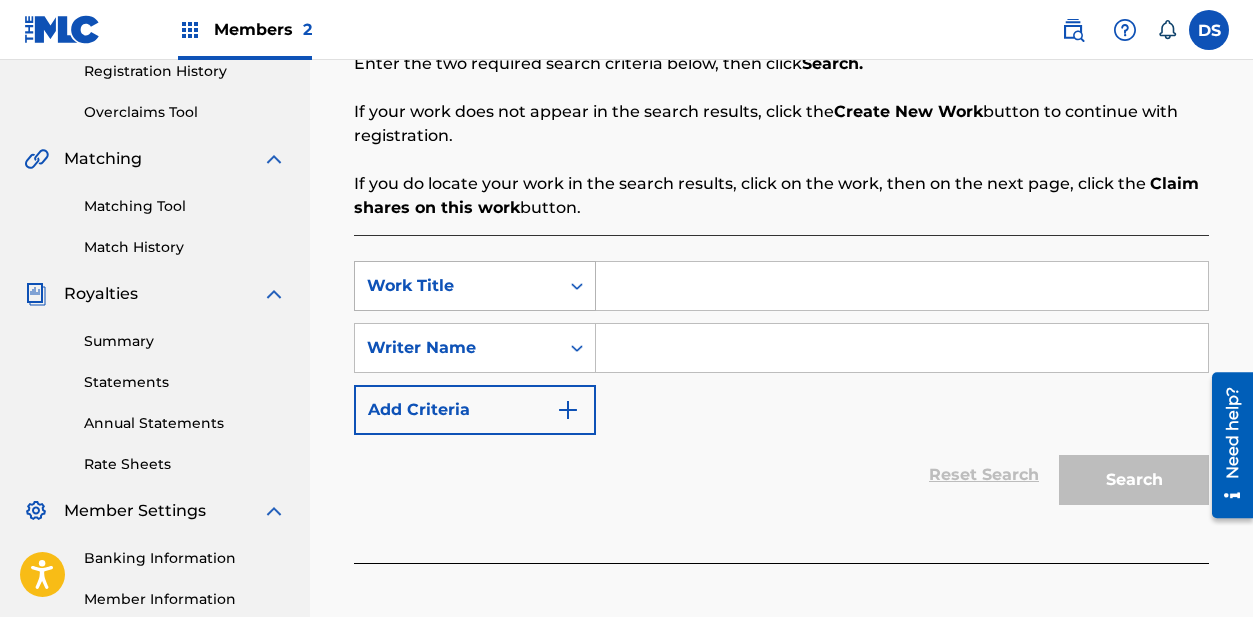scroll, scrollTop: 403, scrollLeft: 0, axis: vertical 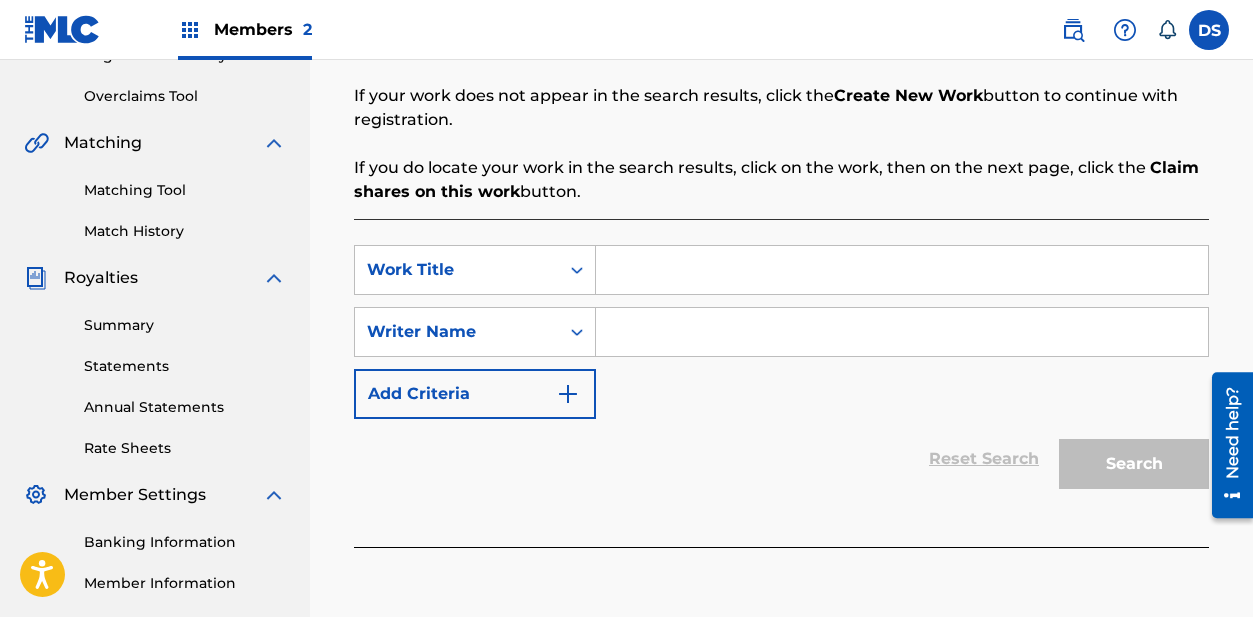 click at bounding box center [902, 270] 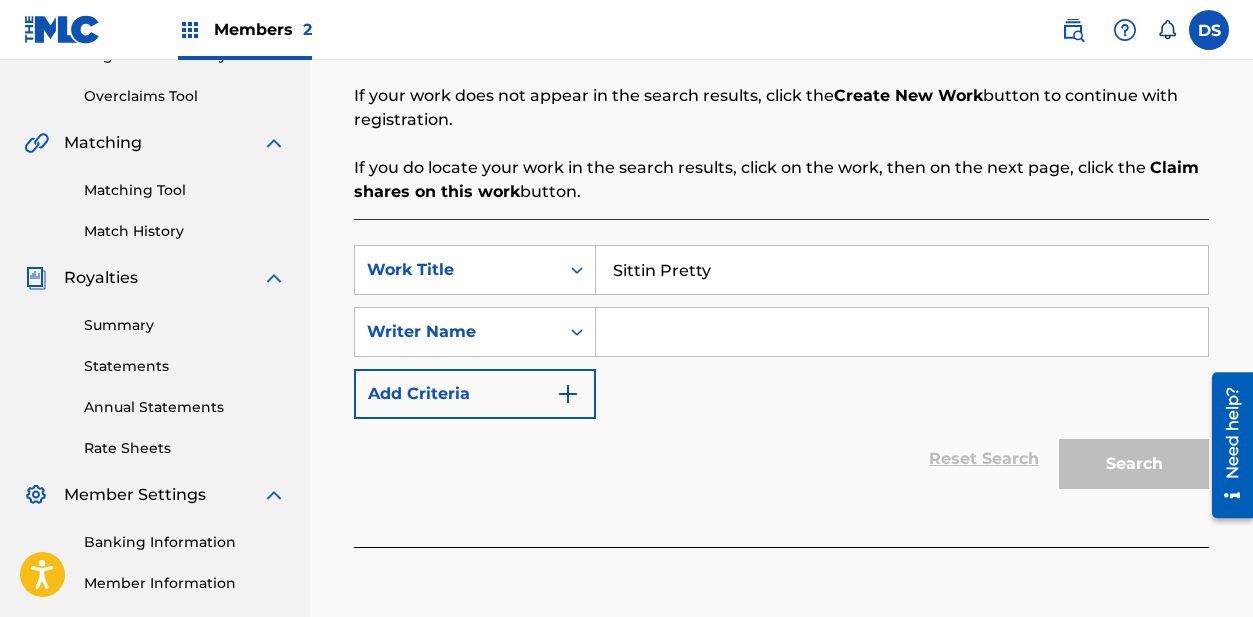 type on "Sittin Pretty" 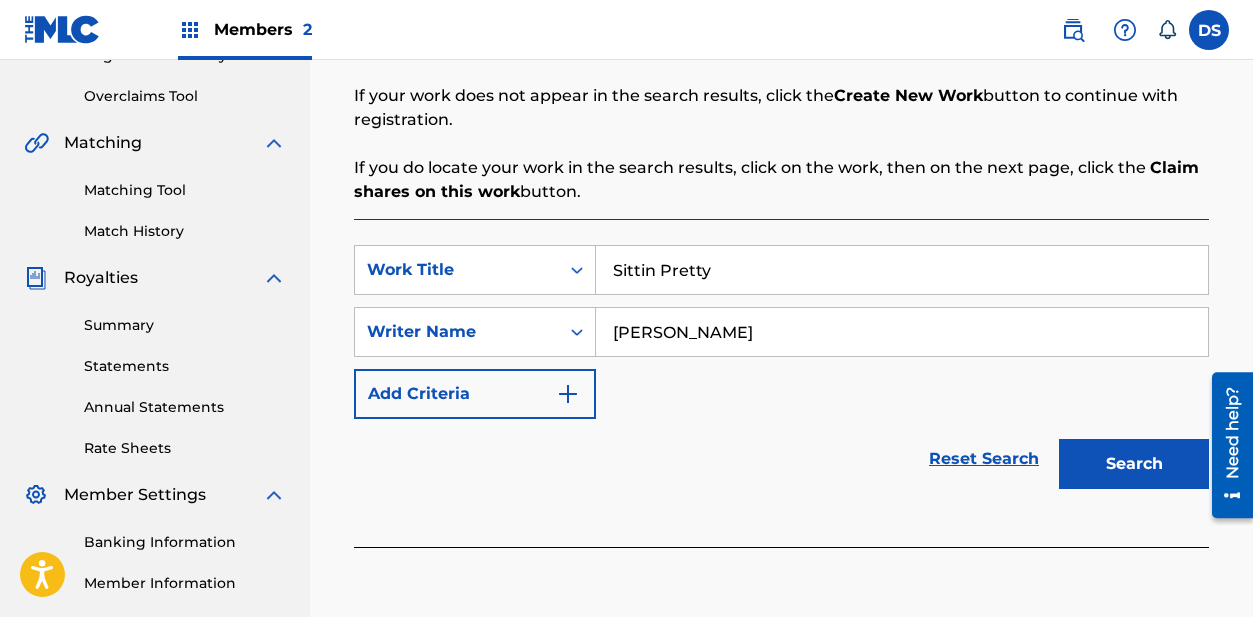 click on "Search" at bounding box center (1134, 464) 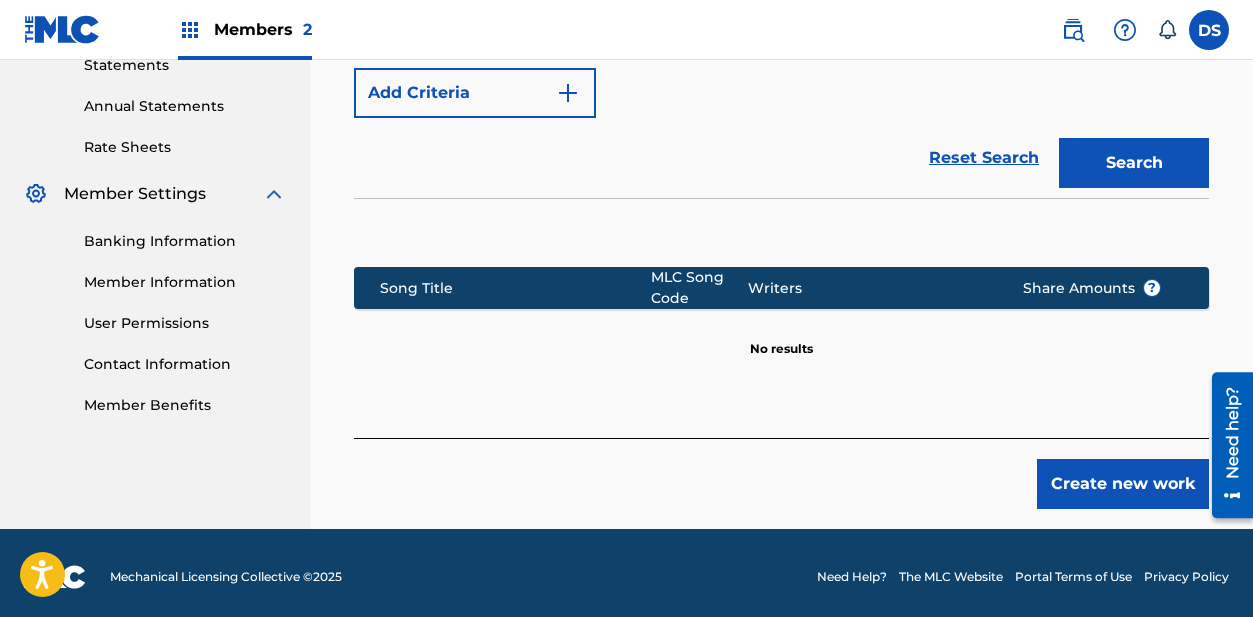 scroll, scrollTop: 712, scrollLeft: 0, axis: vertical 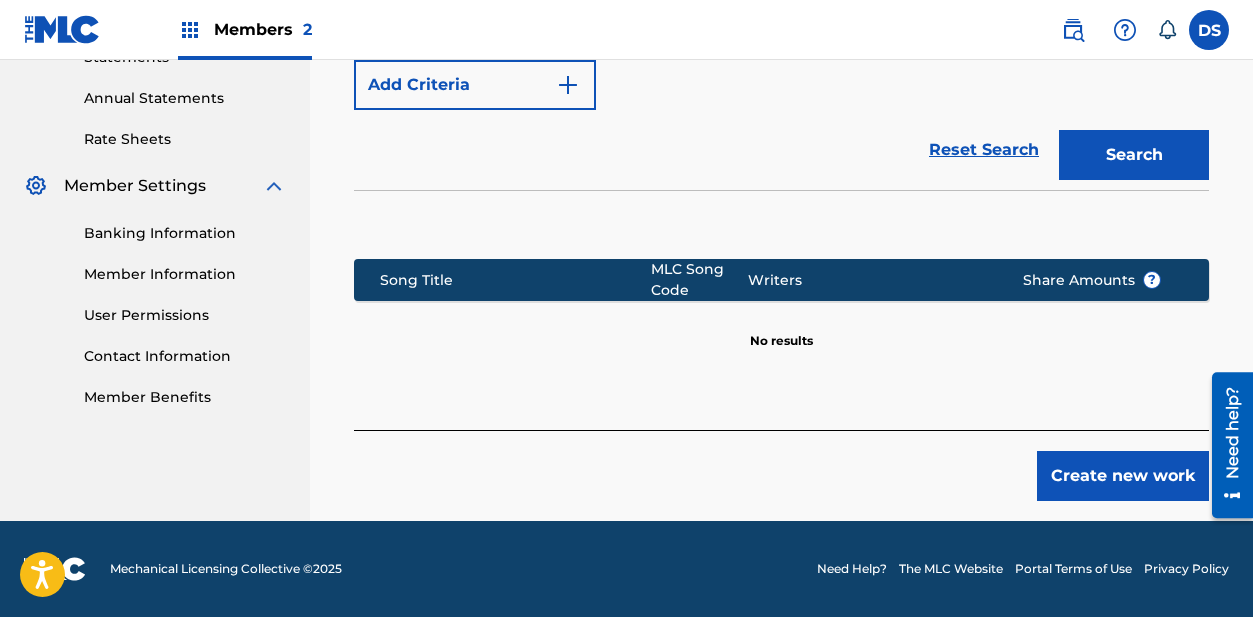 click on "Create new work" at bounding box center [1123, 476] 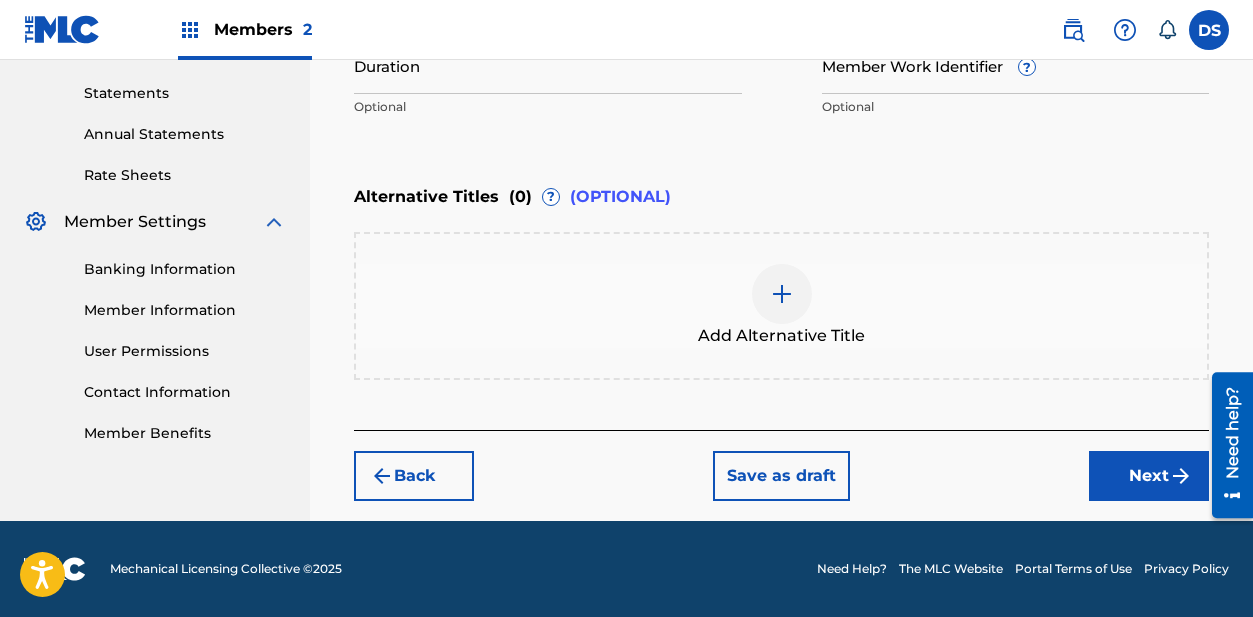 click at bounding box center (782, 294) 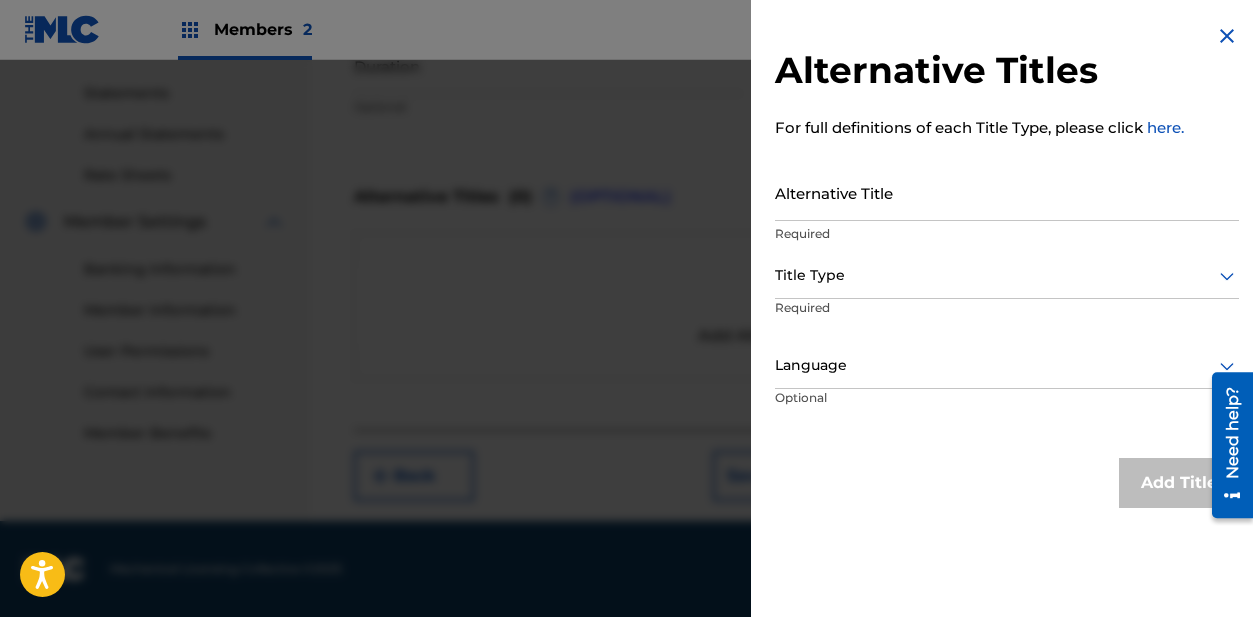 click on "here." at bounding box center [1165, 127] 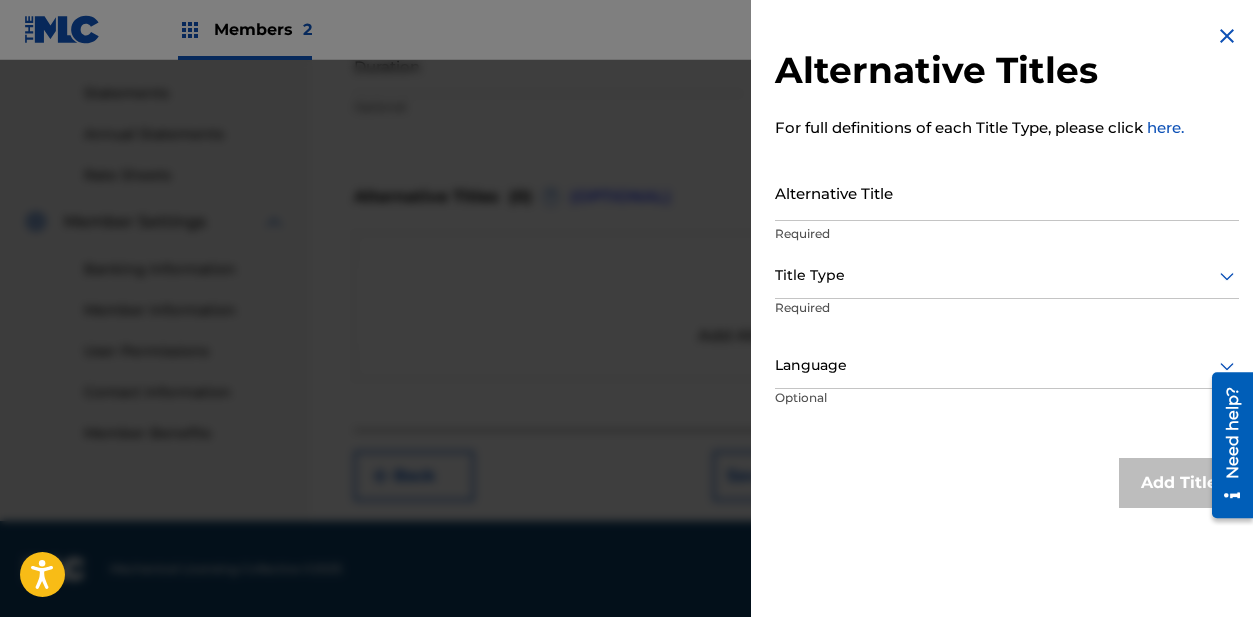 click on "Alternative Title" at bounding box center [1007, 192] 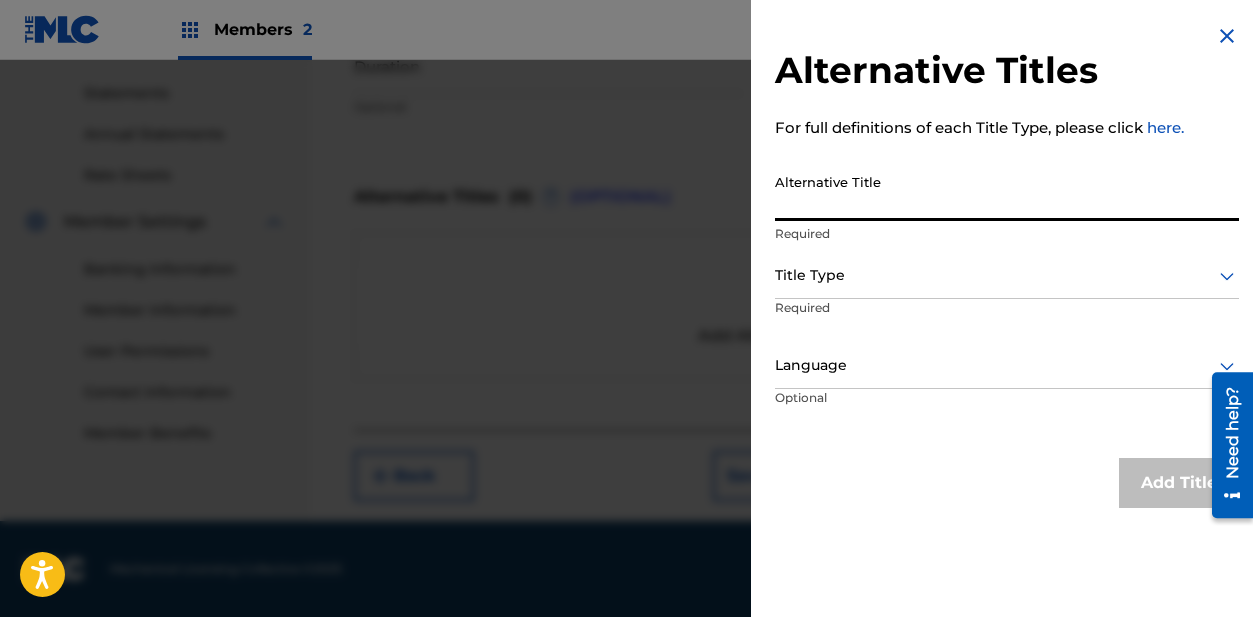 click at bounding box center (1227, 36) 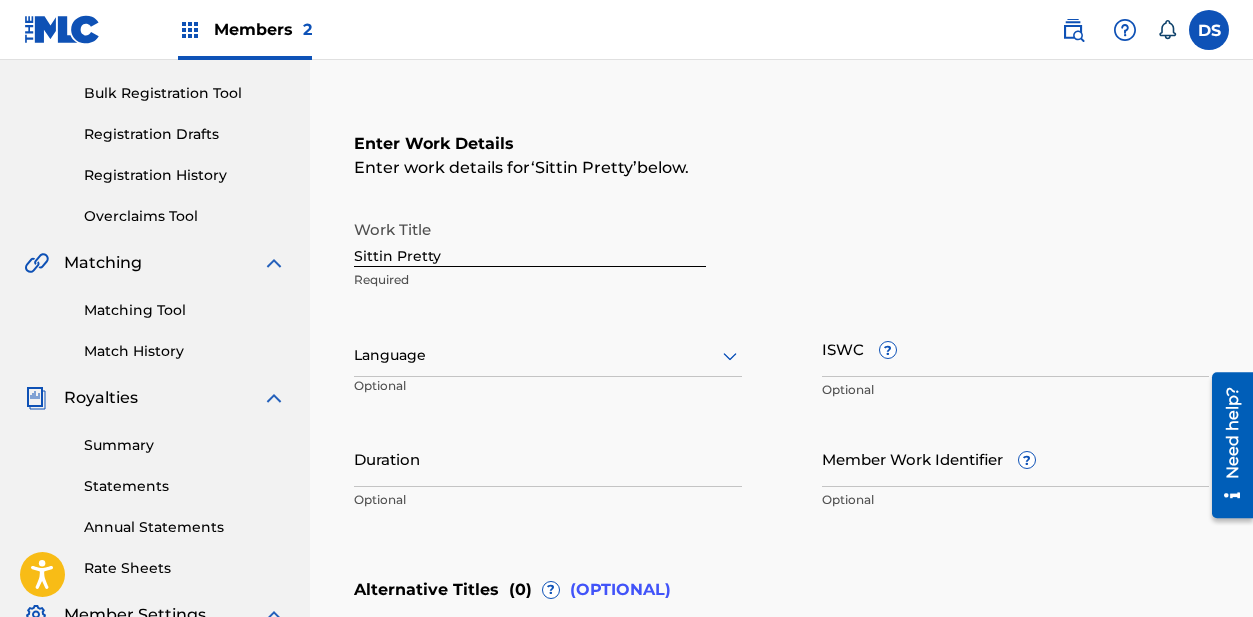 scroll, scrollTop: 266, scrollLeft: 0, axis: vertical 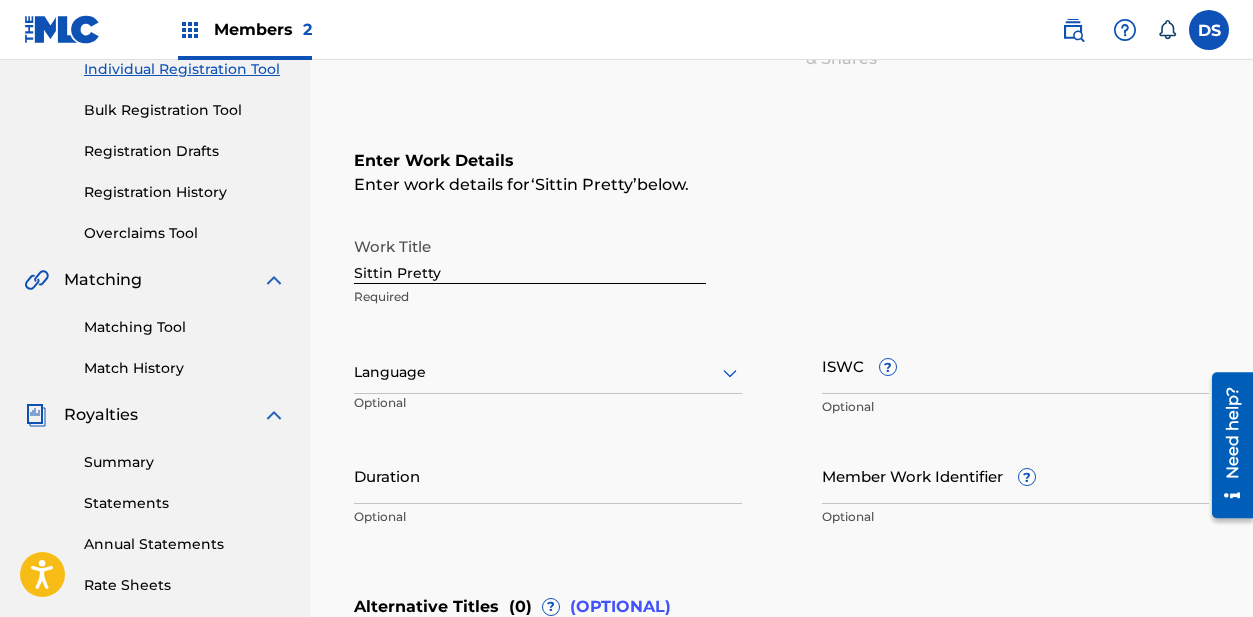 click at bounding box center (548, 372) 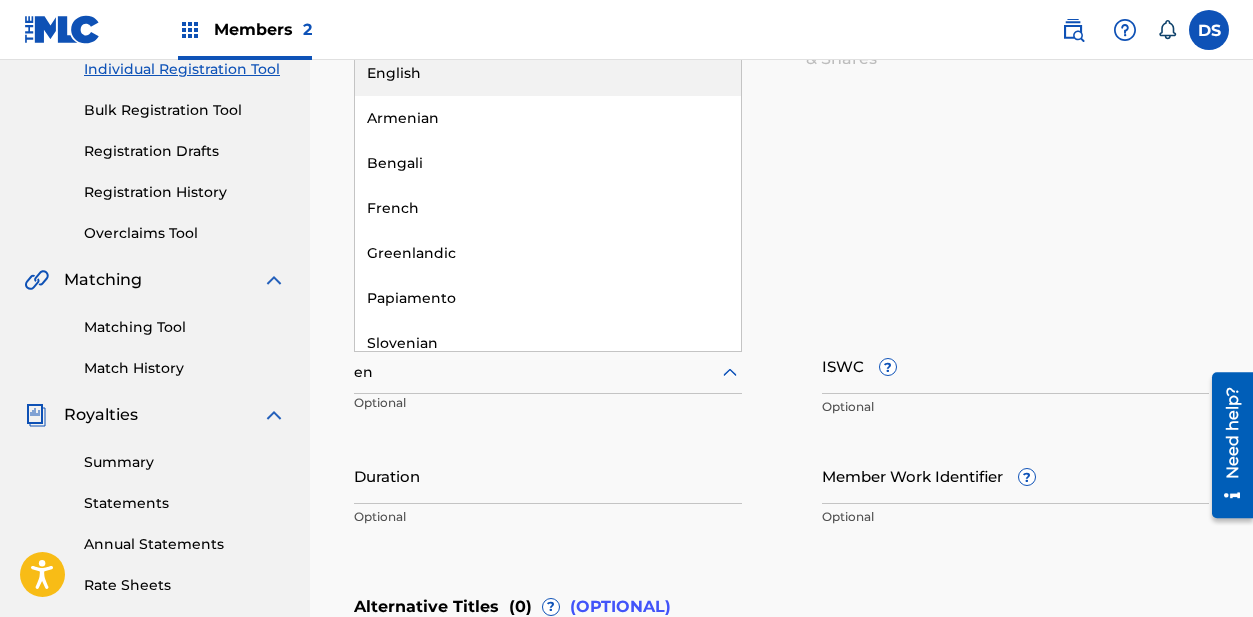 type on "eng" 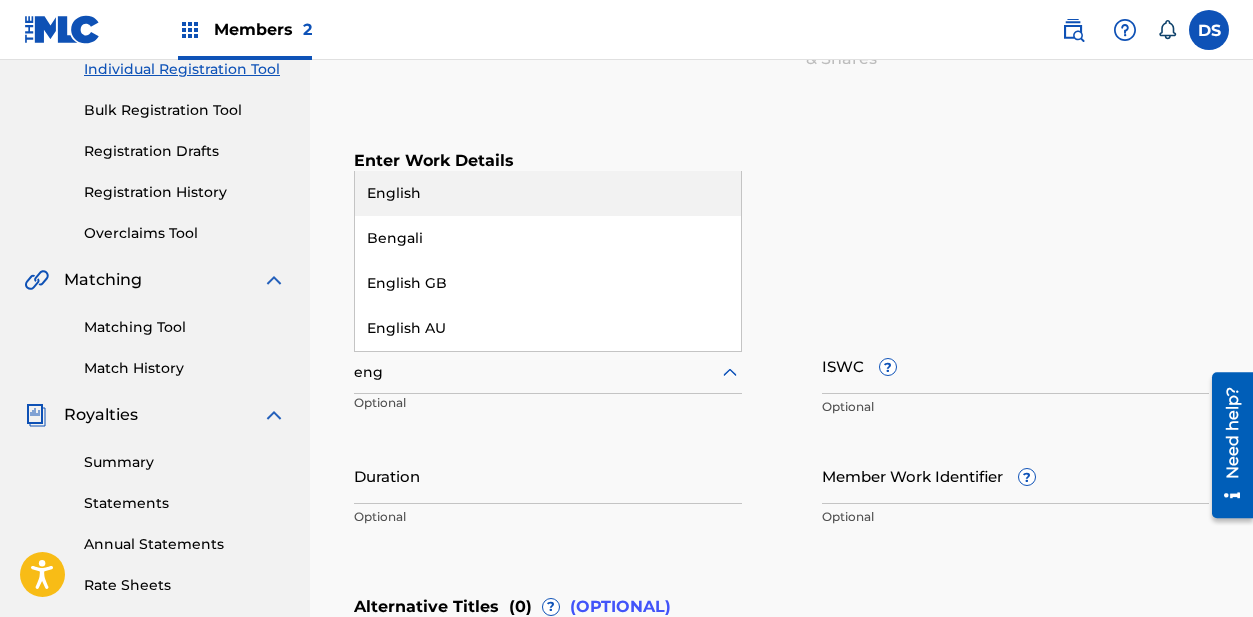 click on "English" at bounding box center [548, 193] 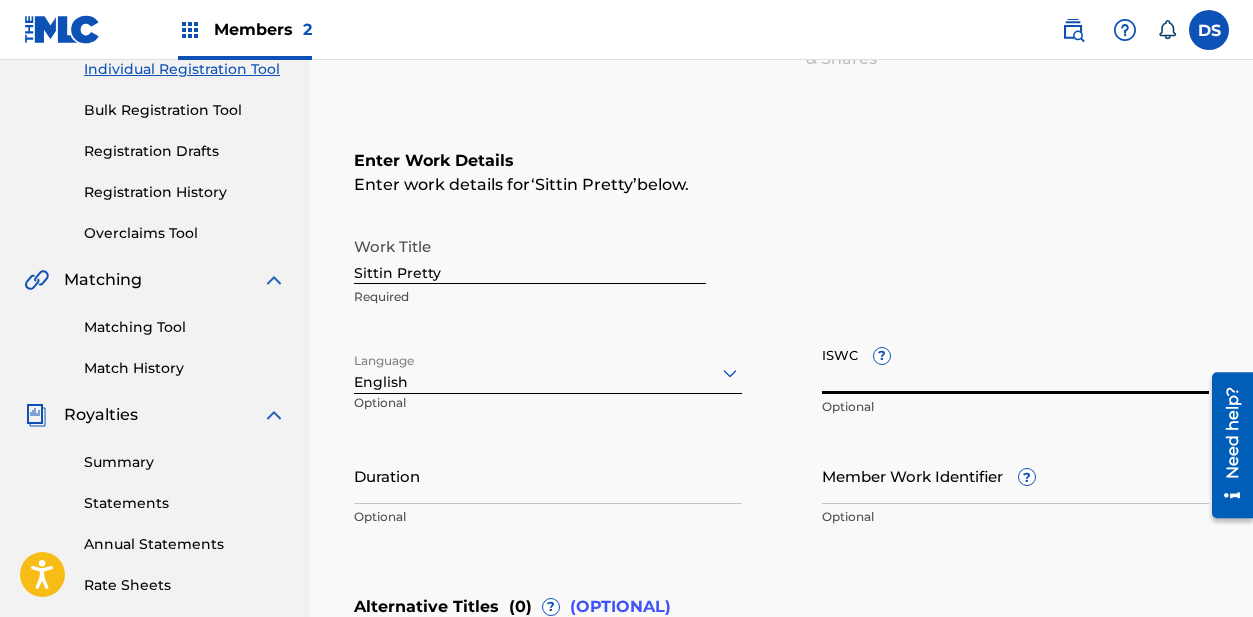 click on "ISWC   ?" at bounding box center (1016, 365) 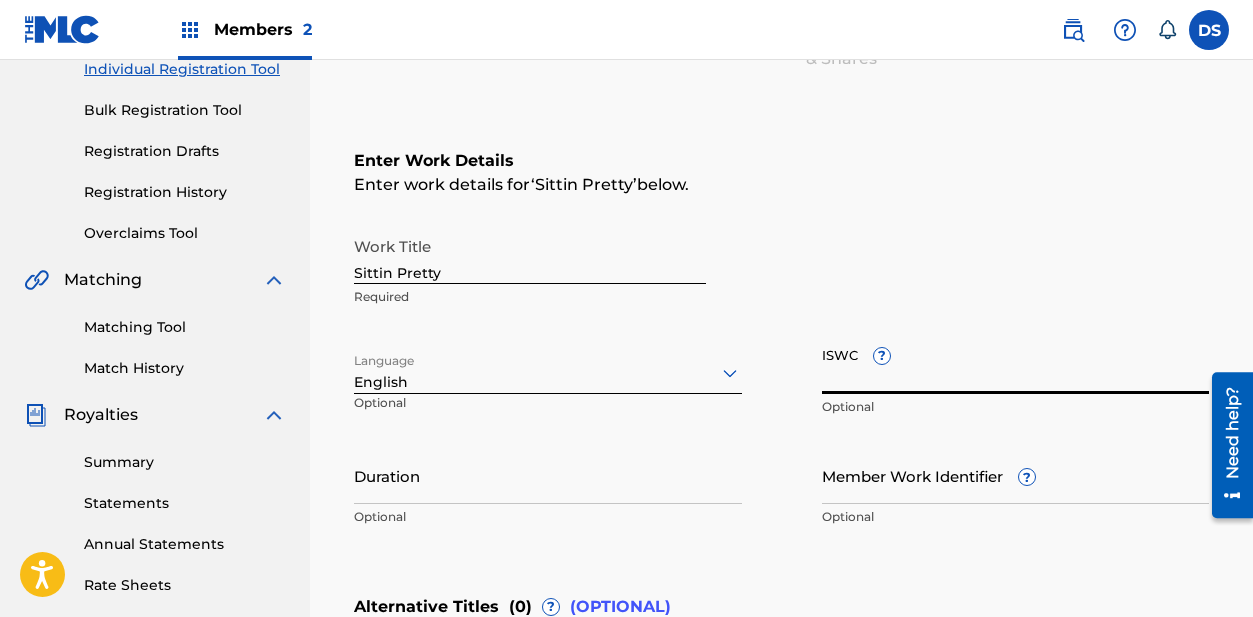 click on "ISWC   ?" at bounding box center [1016, 365] 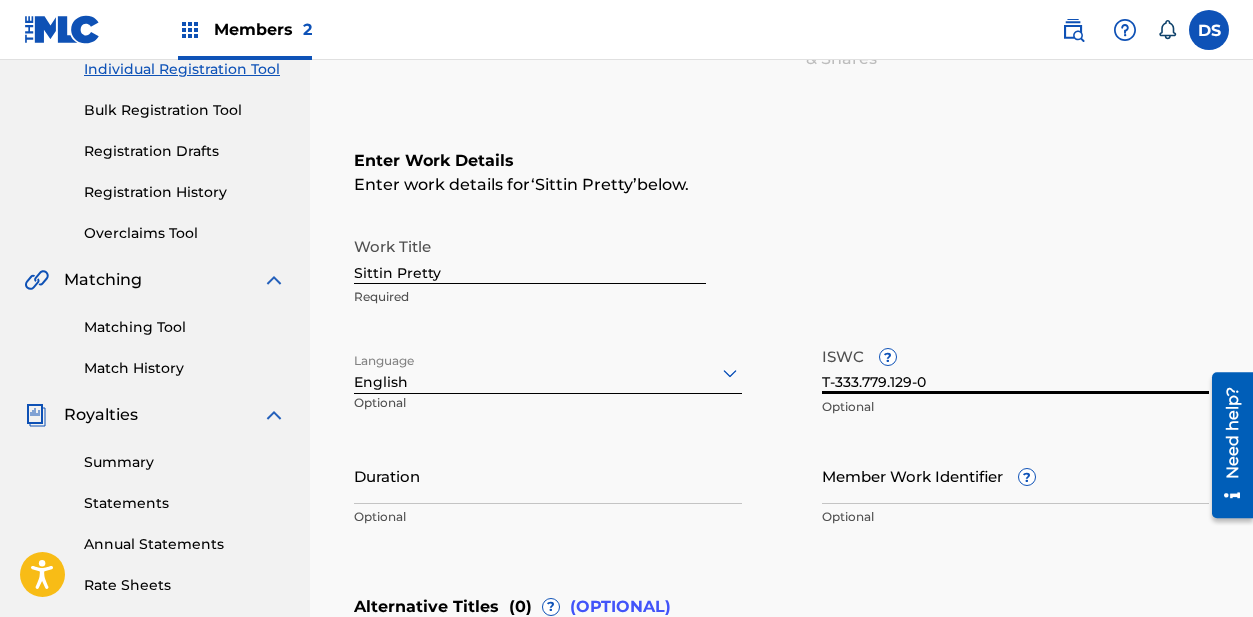type on "T-333.779.129-0" 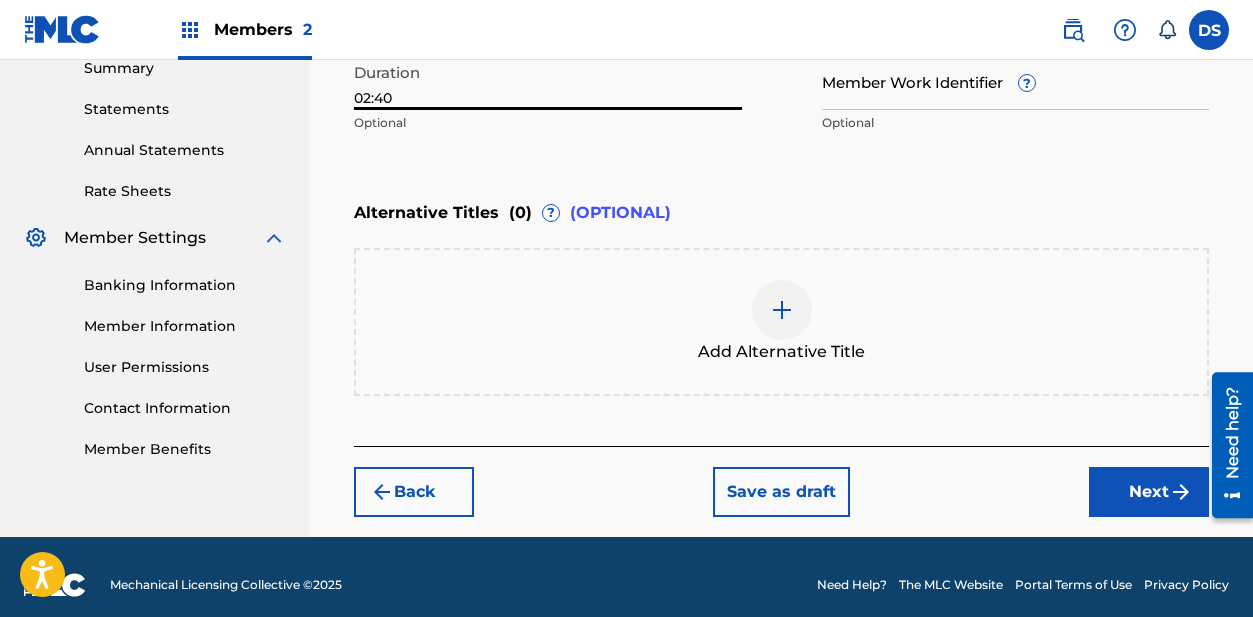 type on "02:40" 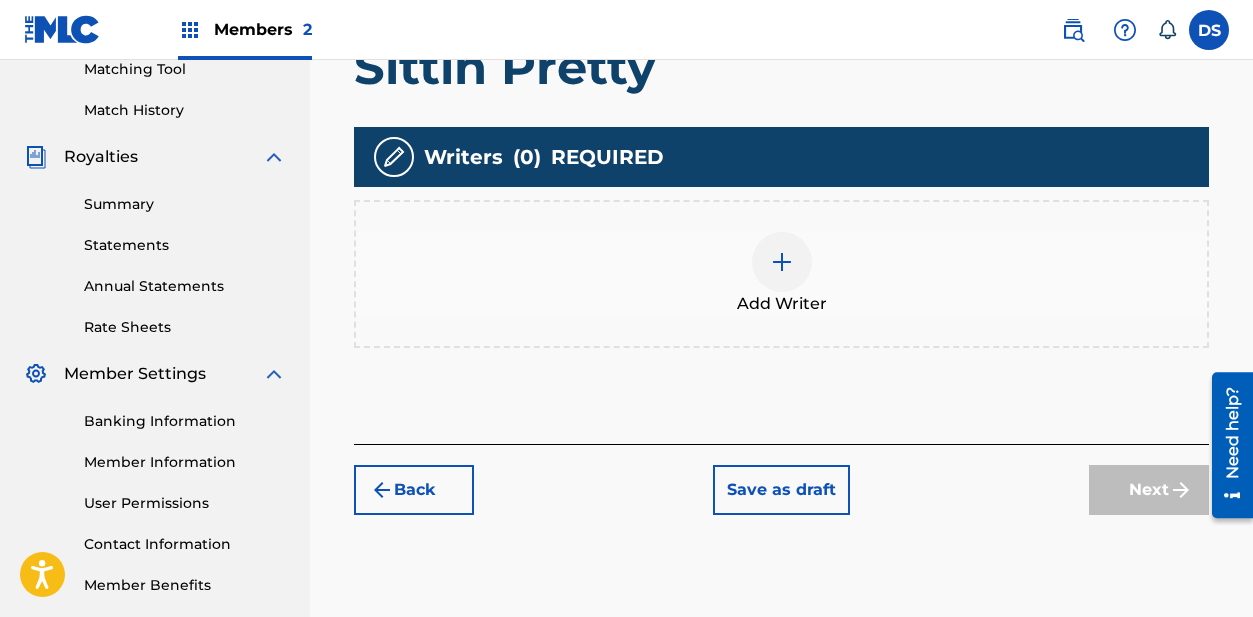 scroll, scrollTop: 560, scrollLeft: 0, axis: vertical 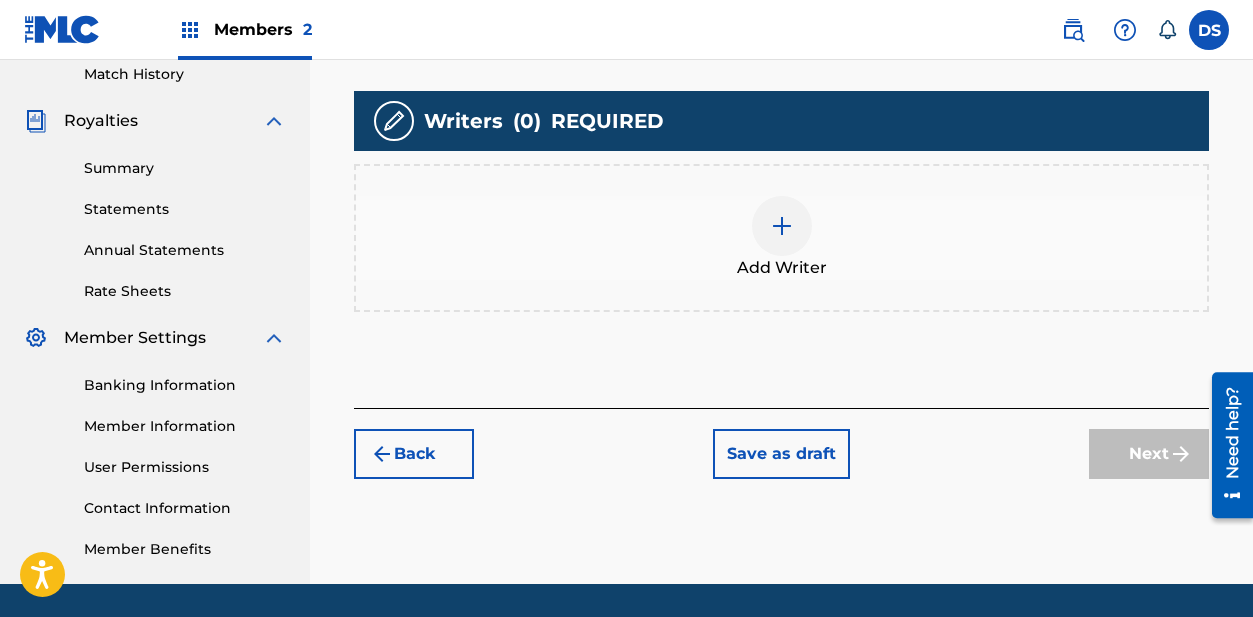 click at bounding box center [782, 226] 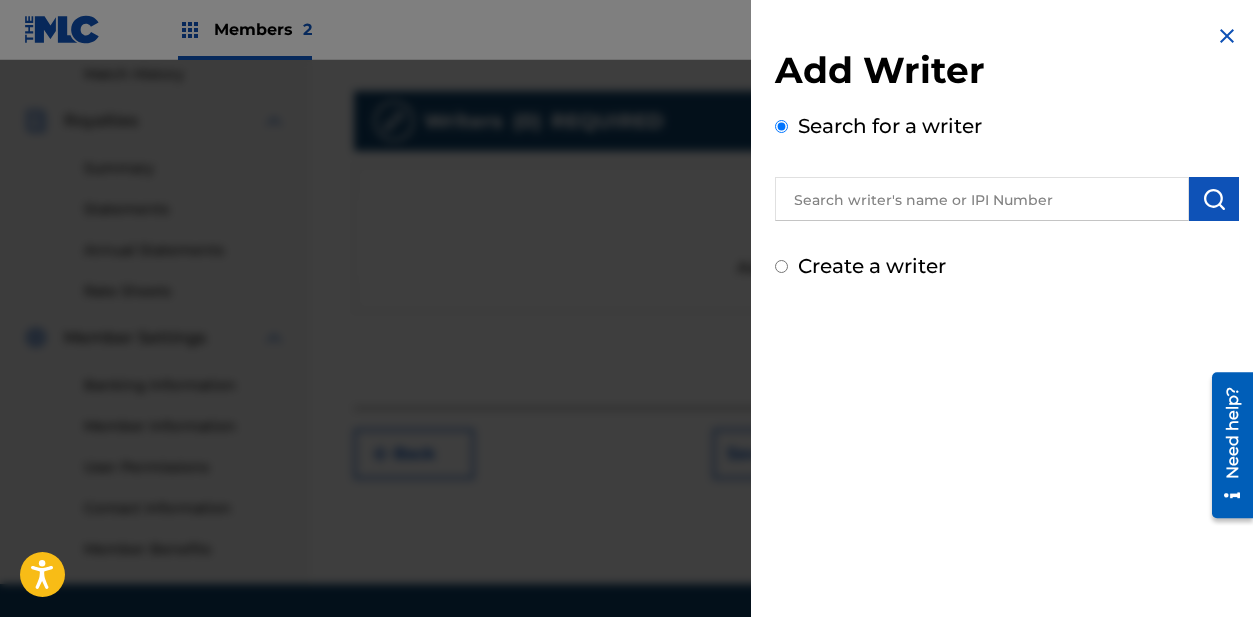 click at bounding box center (982, 199) 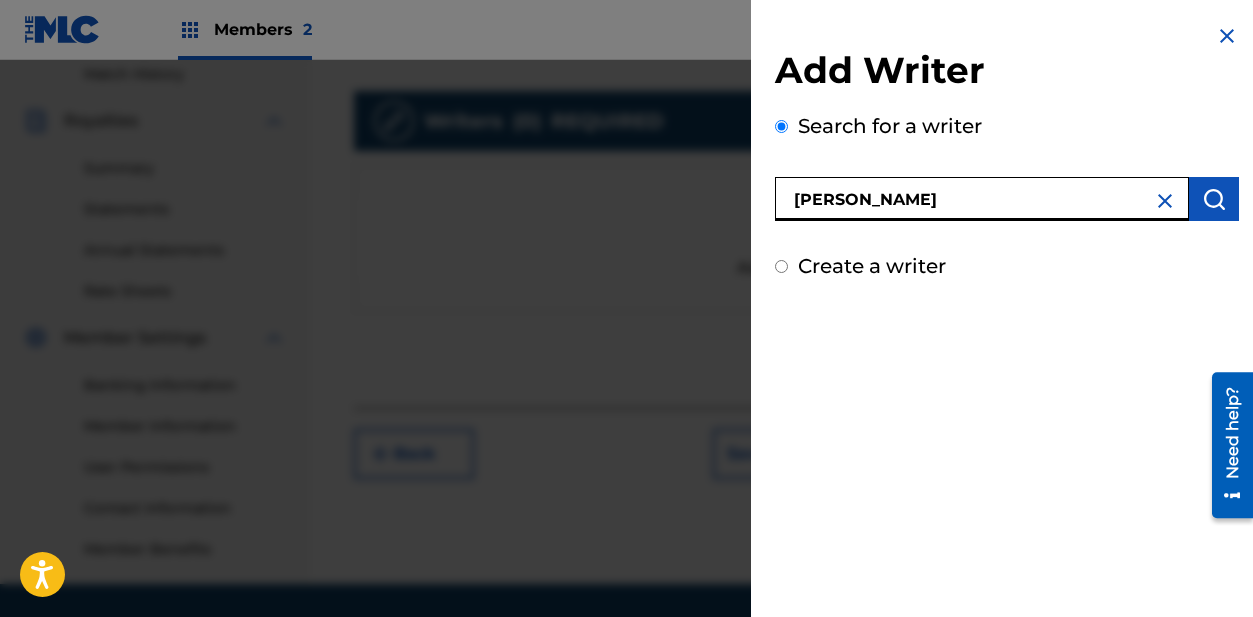 type on "[PERSON_NAME]" 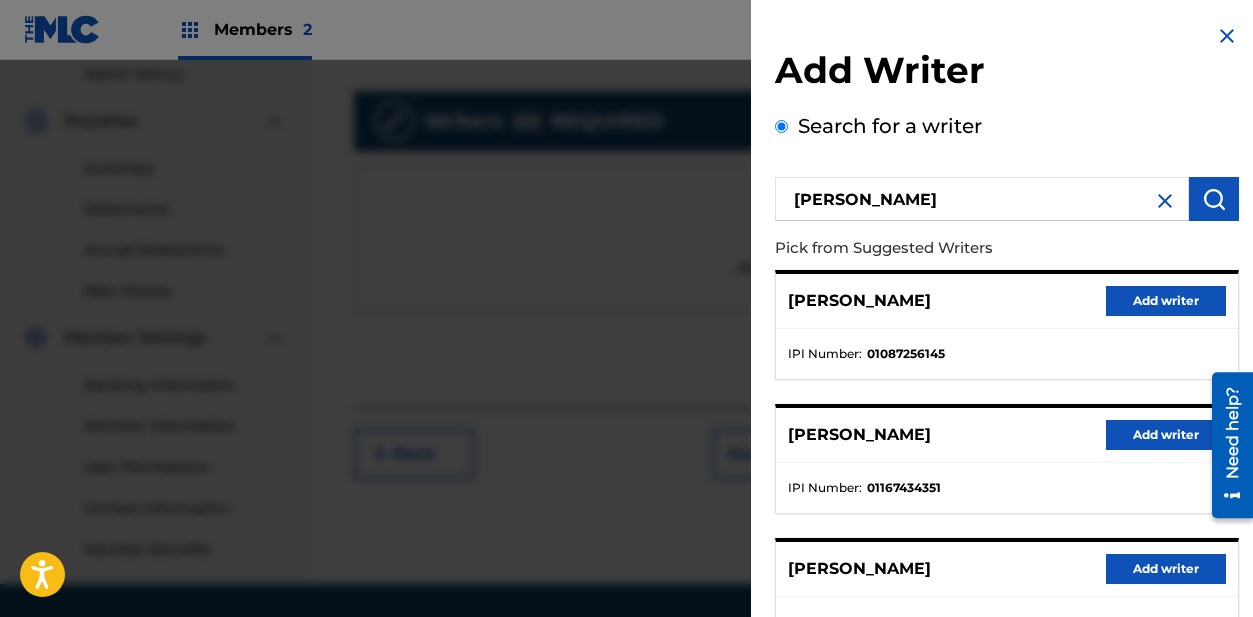 click on "Add writer" at bounding box center [1166, 301] 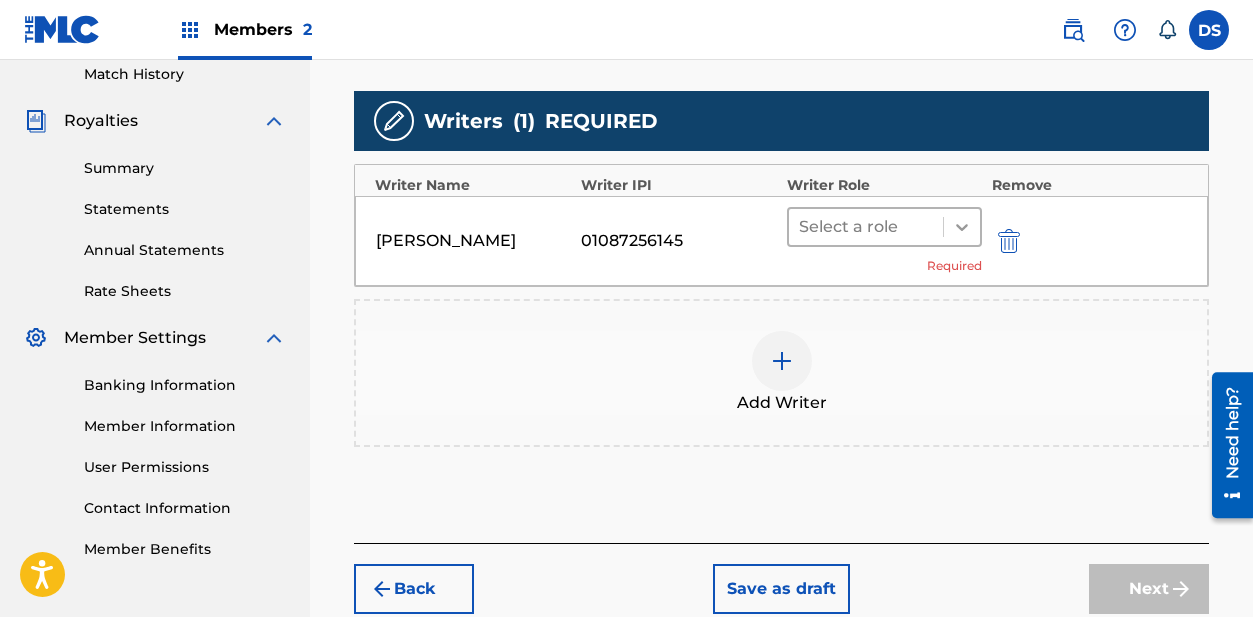 click at bounding box center [962, 227] 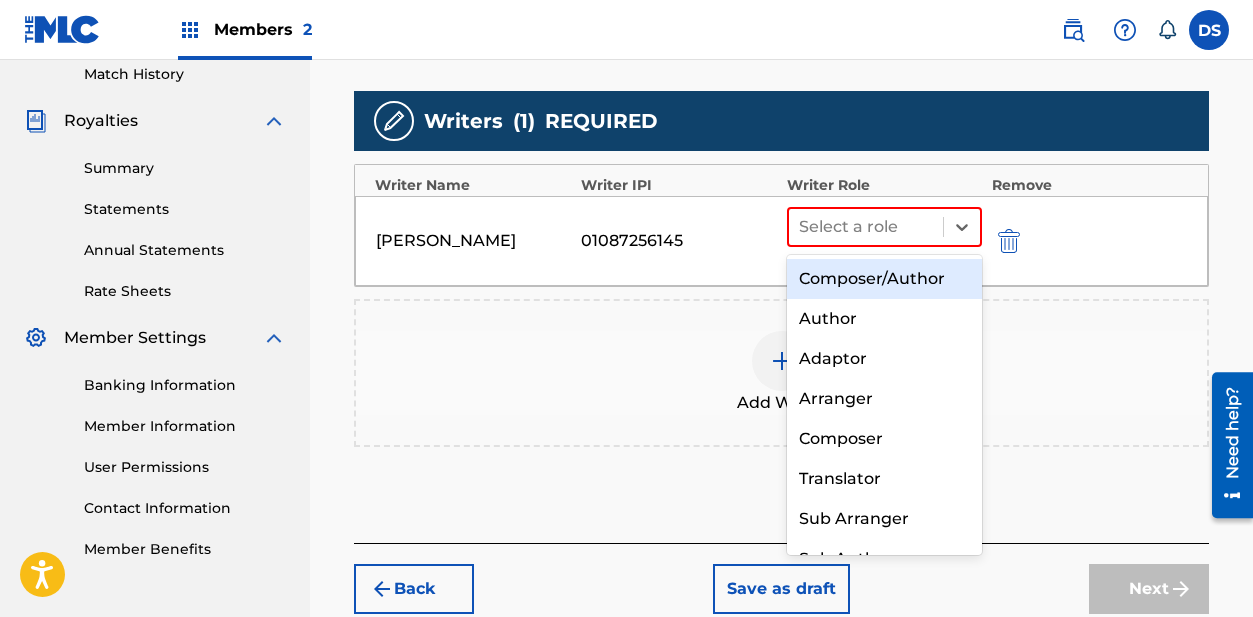 click on "Composer/Author" at bounding box center (884, 279) 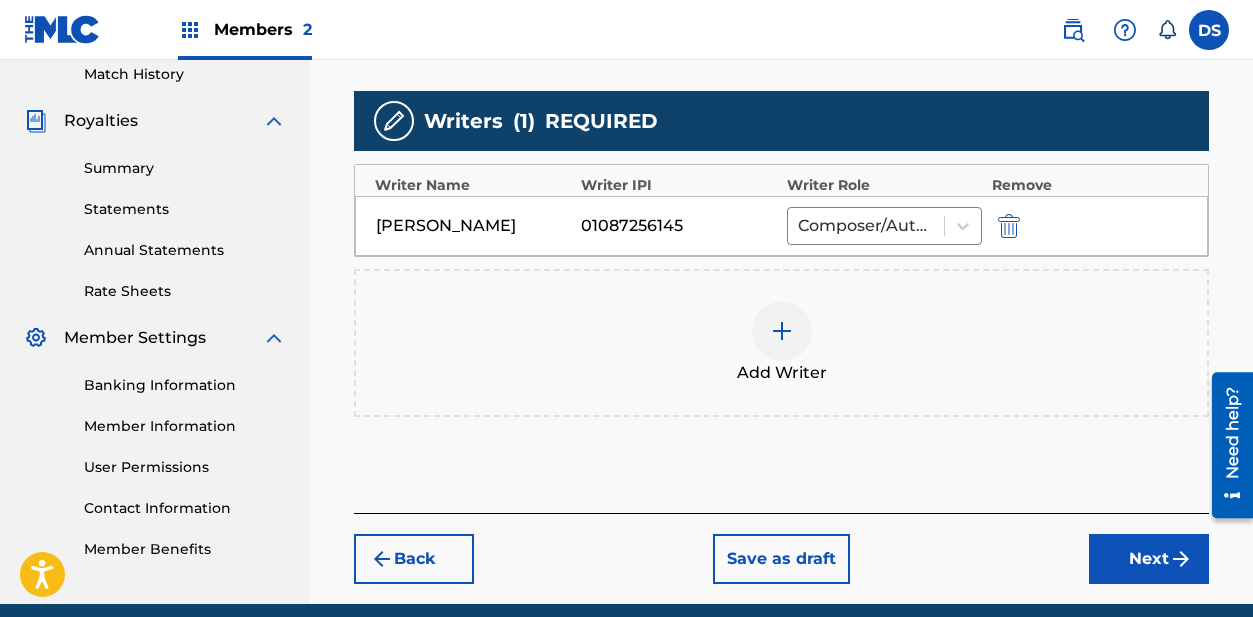 click on "Next" at bounding box center [1149, 559] 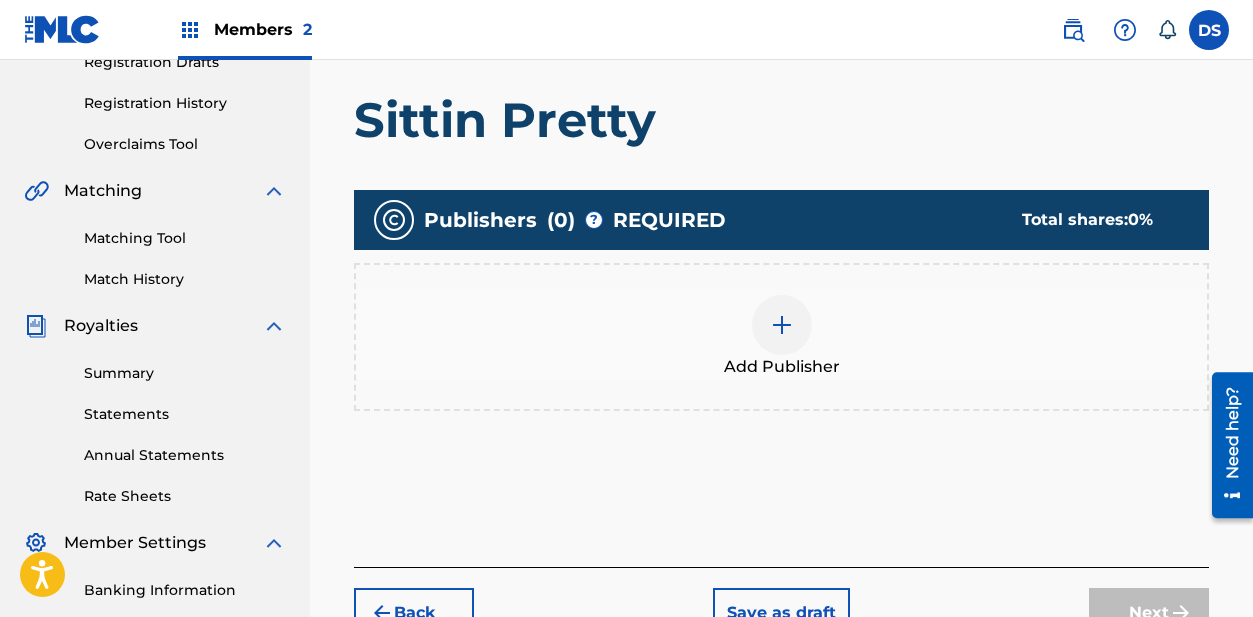 scroll, scrollTop: 347, scrollLeft: 0, axis: vertical 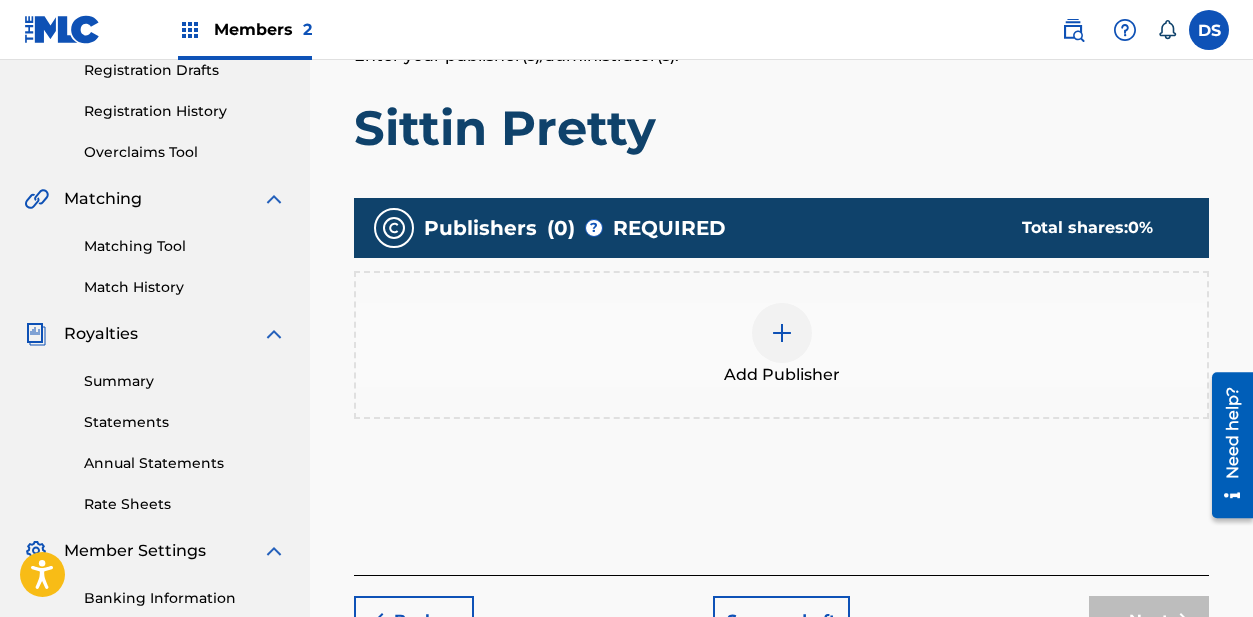 click at bounding box center [782, 333] 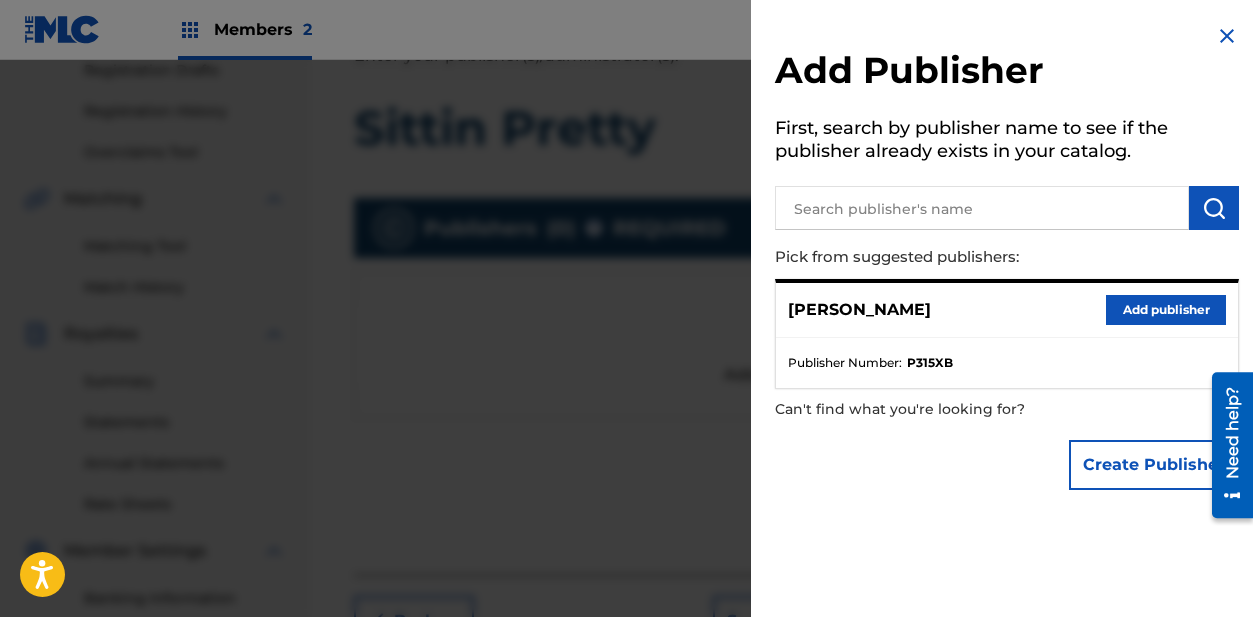 click on "Add publisher" at bounding box center (1166, 310) 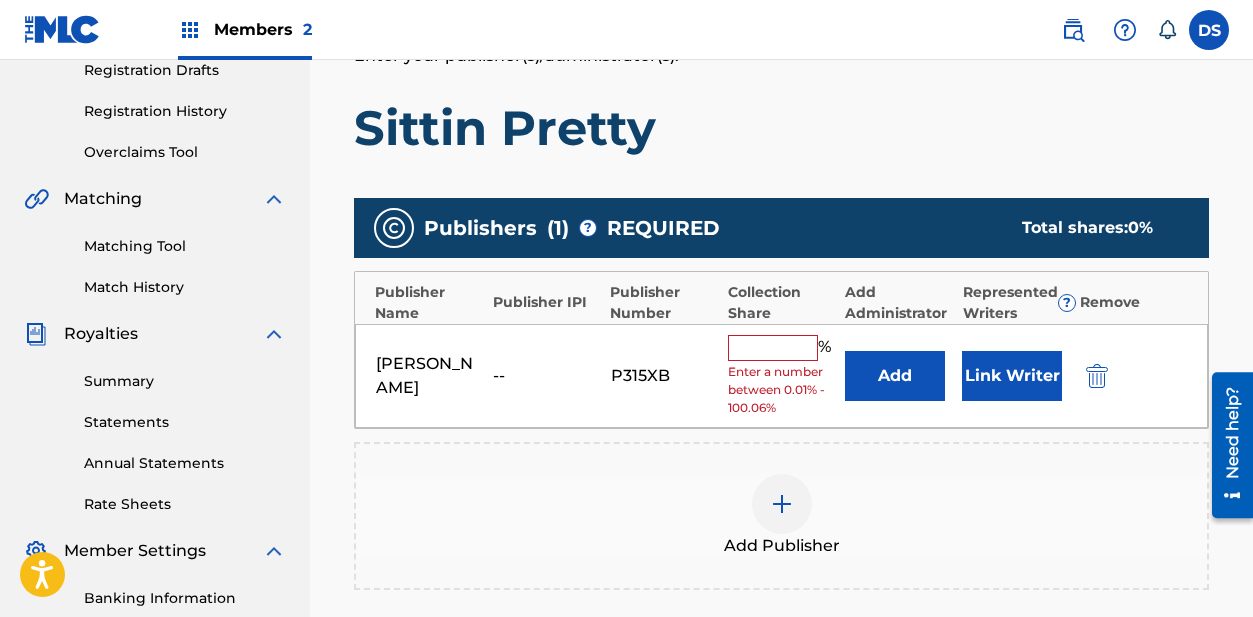 click at bounding box center (773, 348) 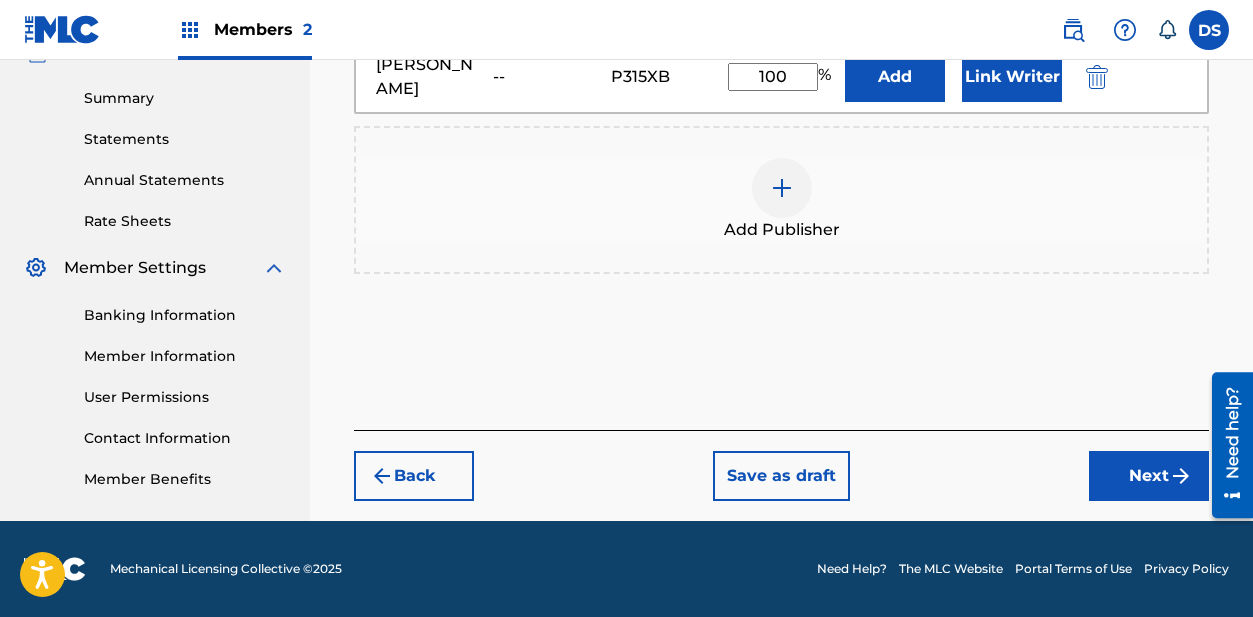 type on "100" 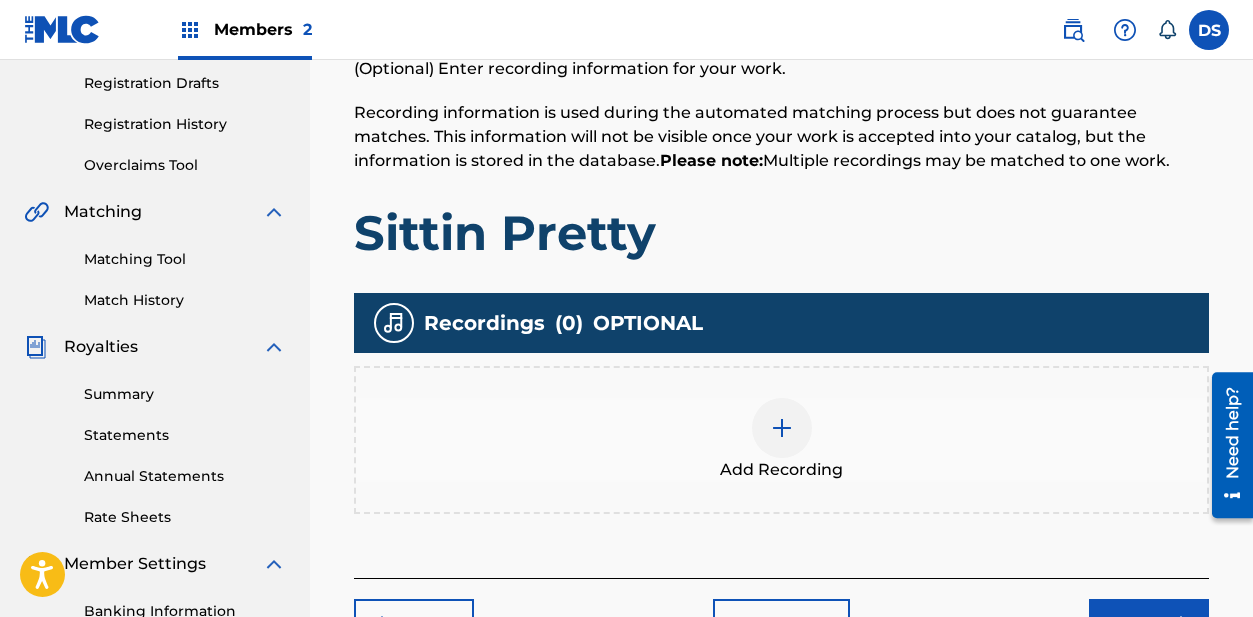 scroll, scrollTop: 623, scrollLeft: 0, axis: vertical 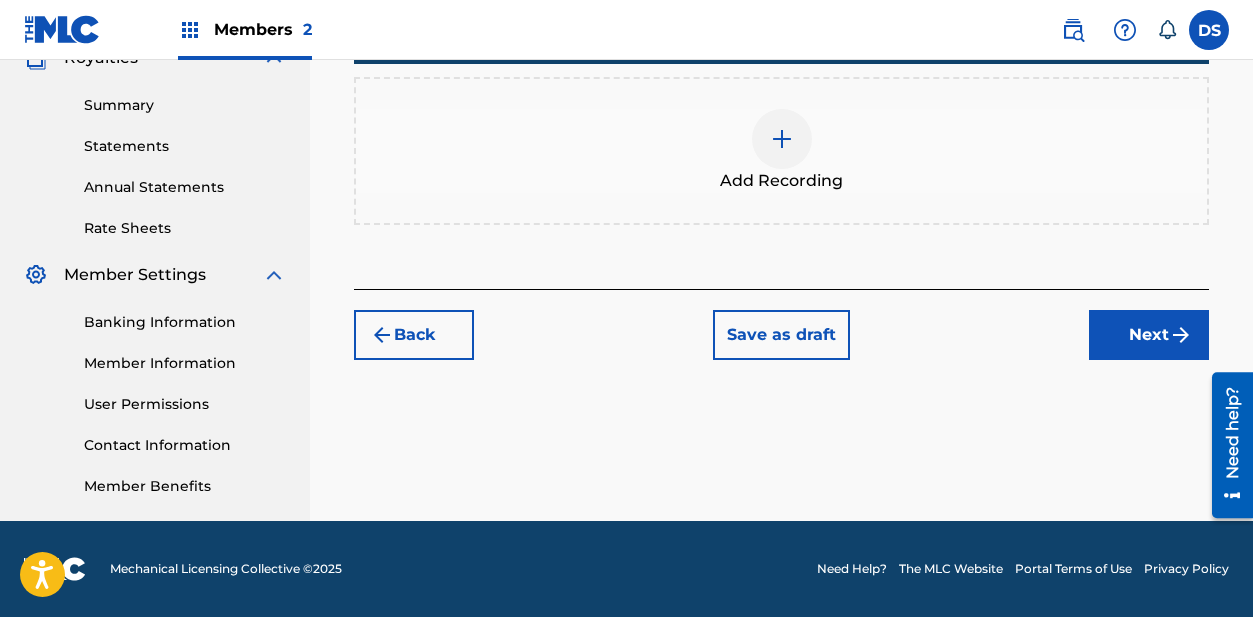 click at bounding box center [782, 139] 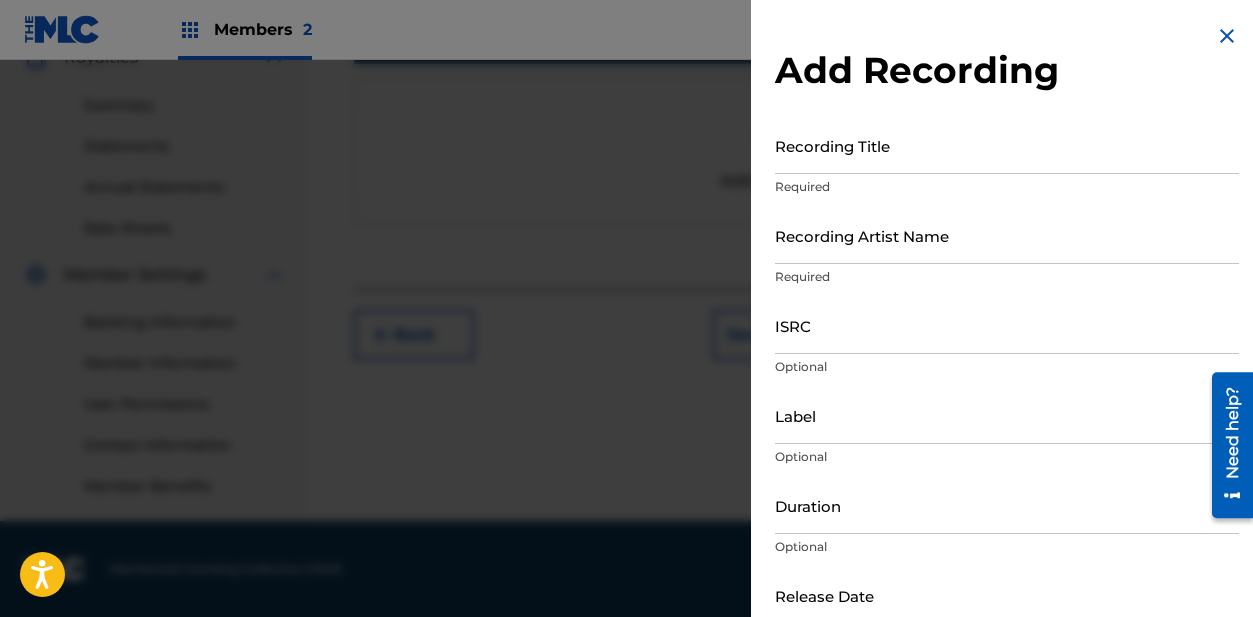 click on "Recording Title" at bounding box center [1007, 145] 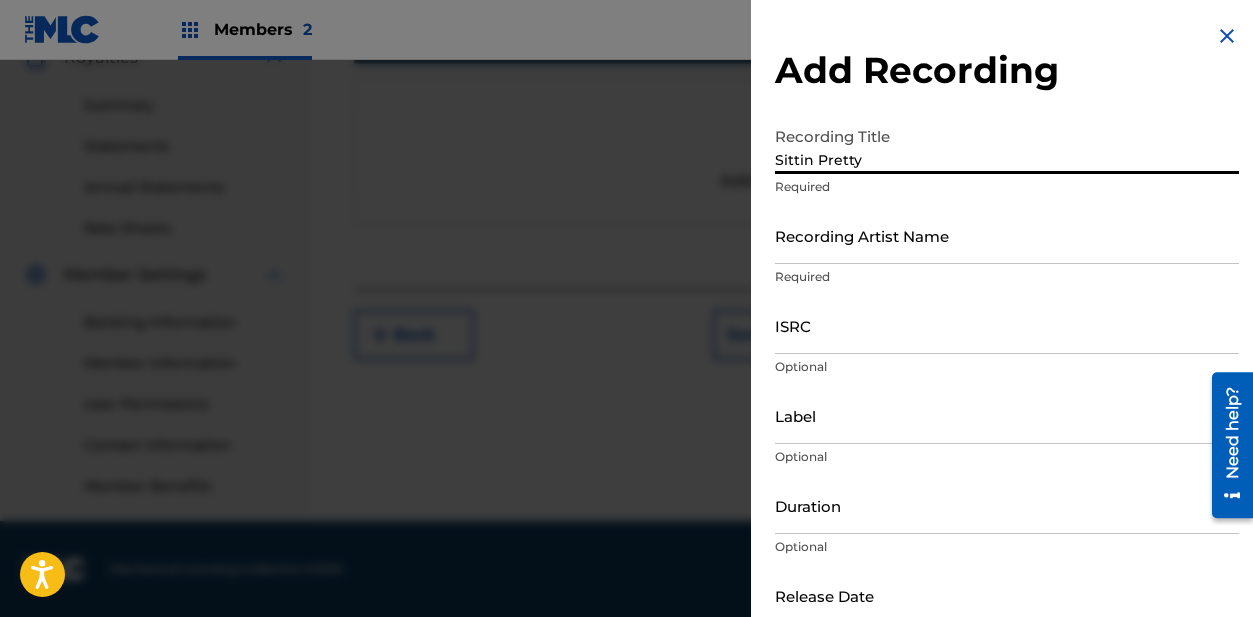 type on "Sittin Pretty" 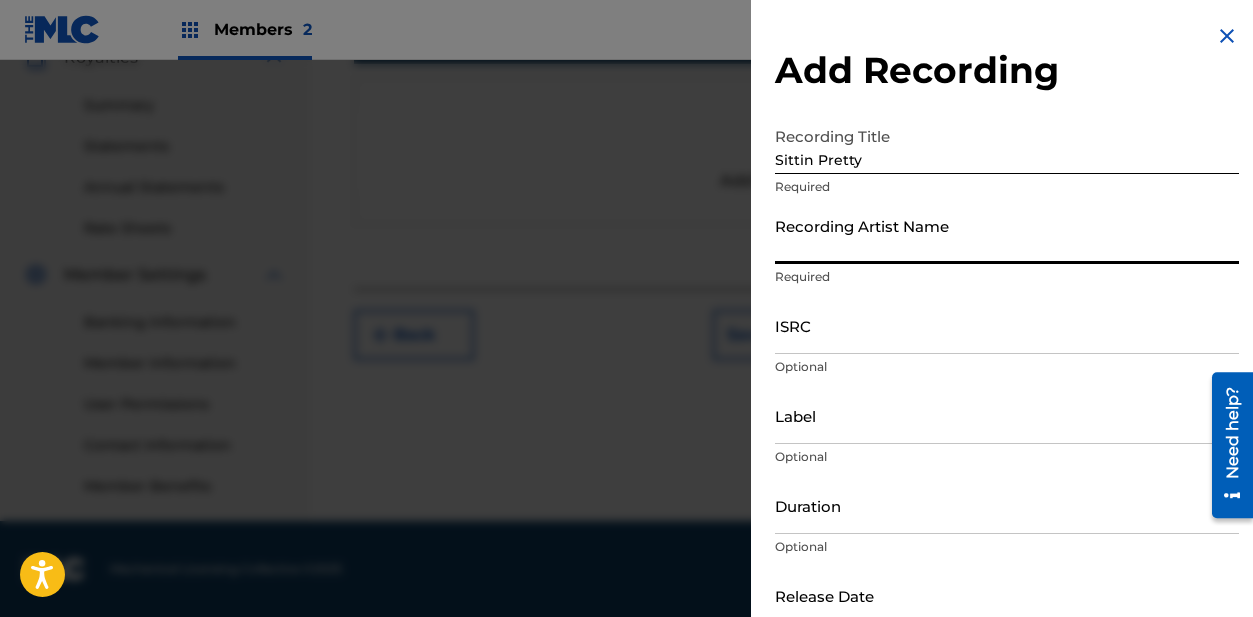 type on "Dope [PERSON_NAME]" 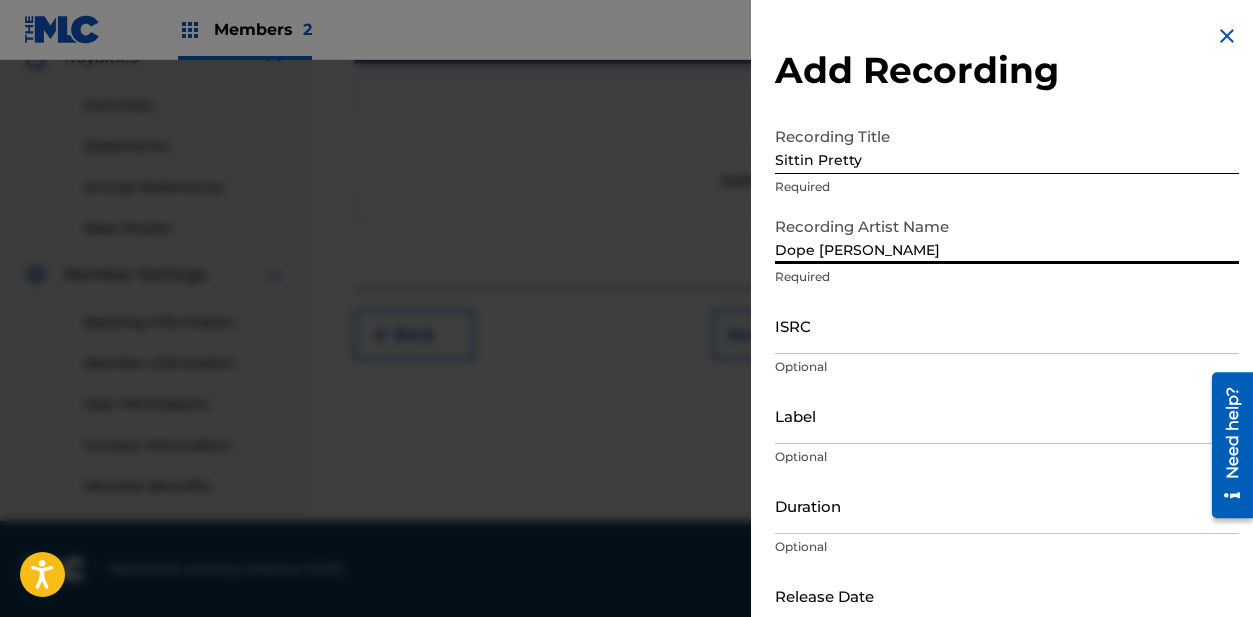 click on "ISRC" at bounding box center [1007, 325] 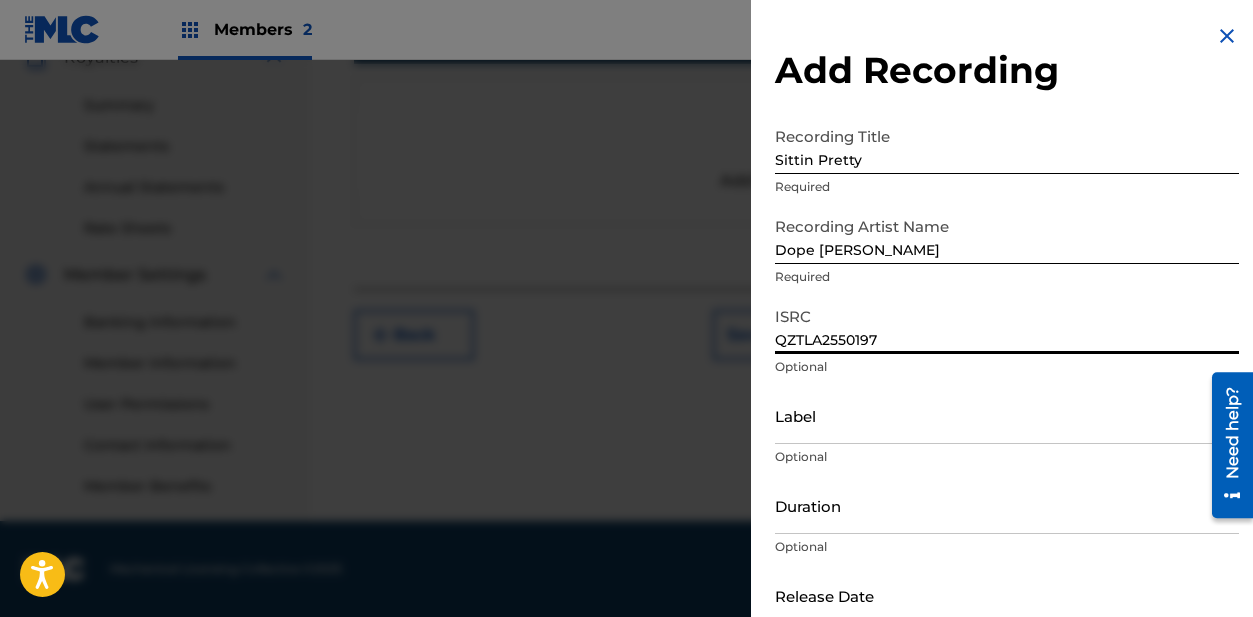 type on "QZTLA2550197" 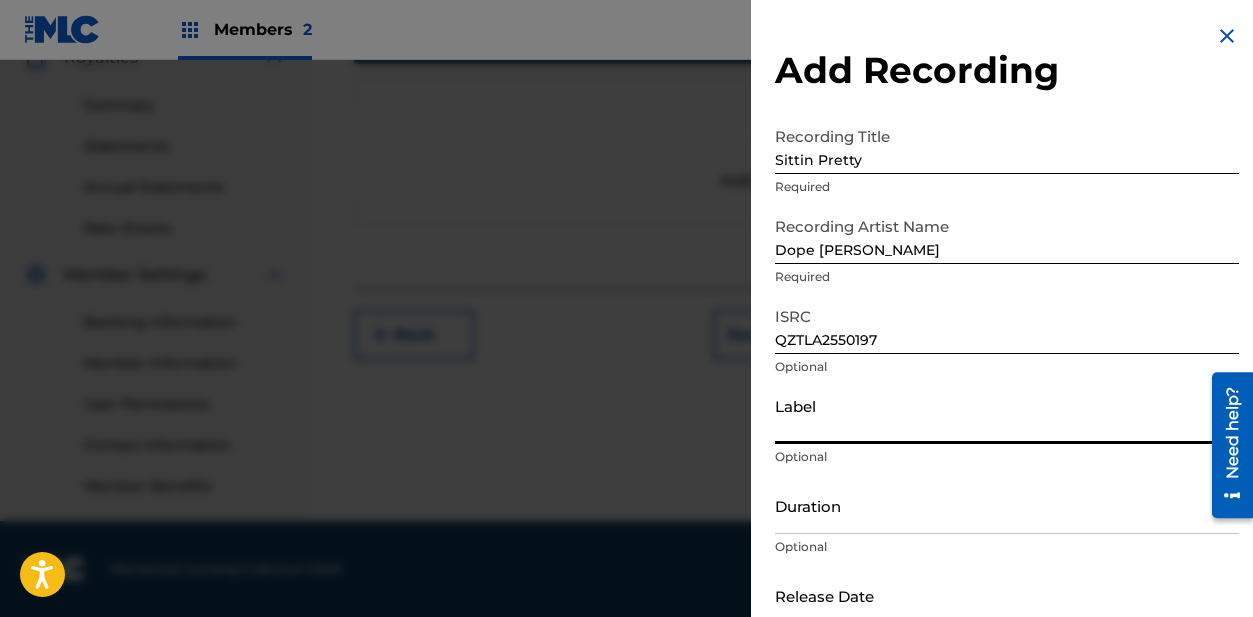 type on "Independent" 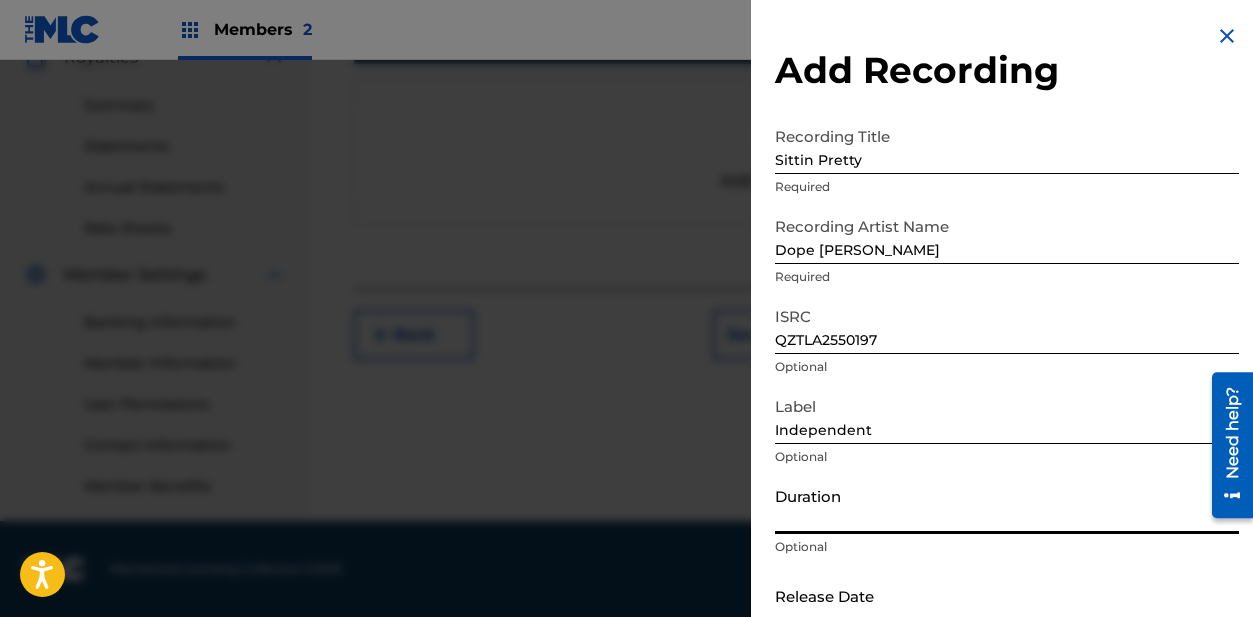 click on "Duration" at bounding box center (1007, 505) 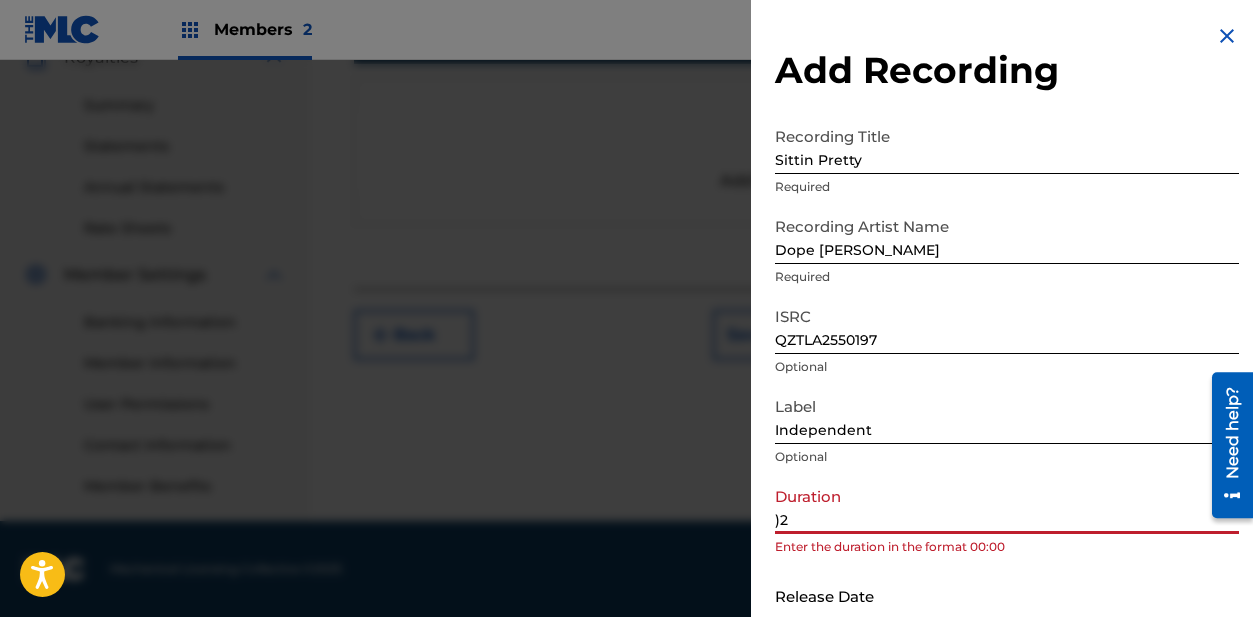 type on ")" 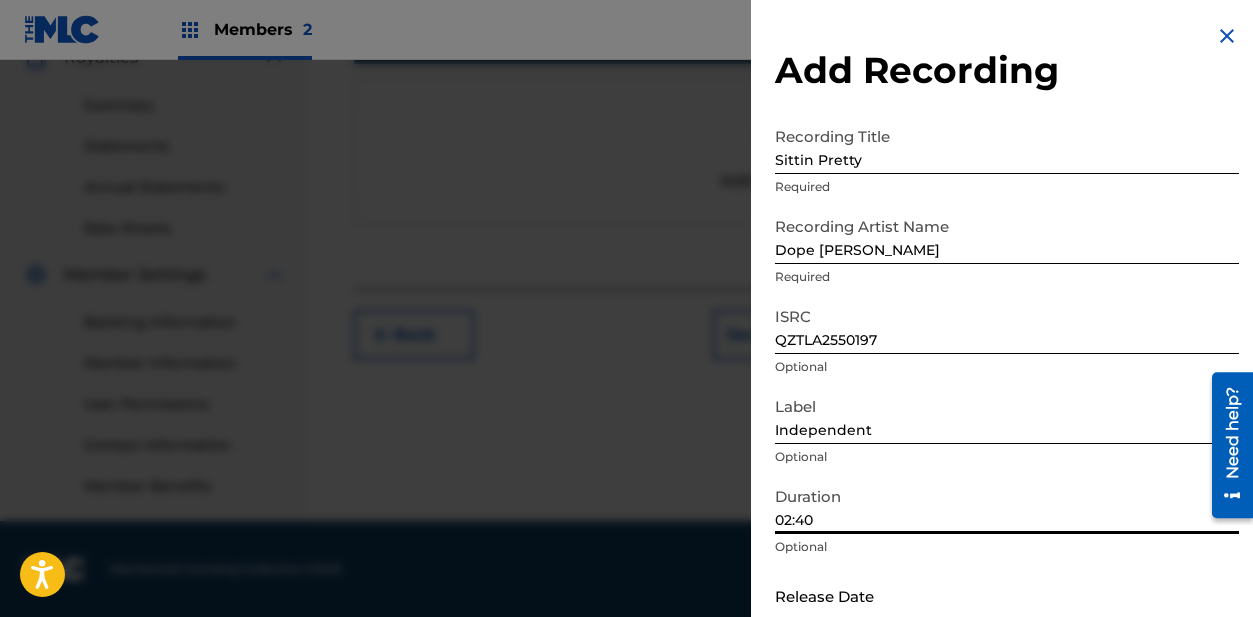 scroll, scrollTop: 114, scrollLeft: 0, axis: vertical 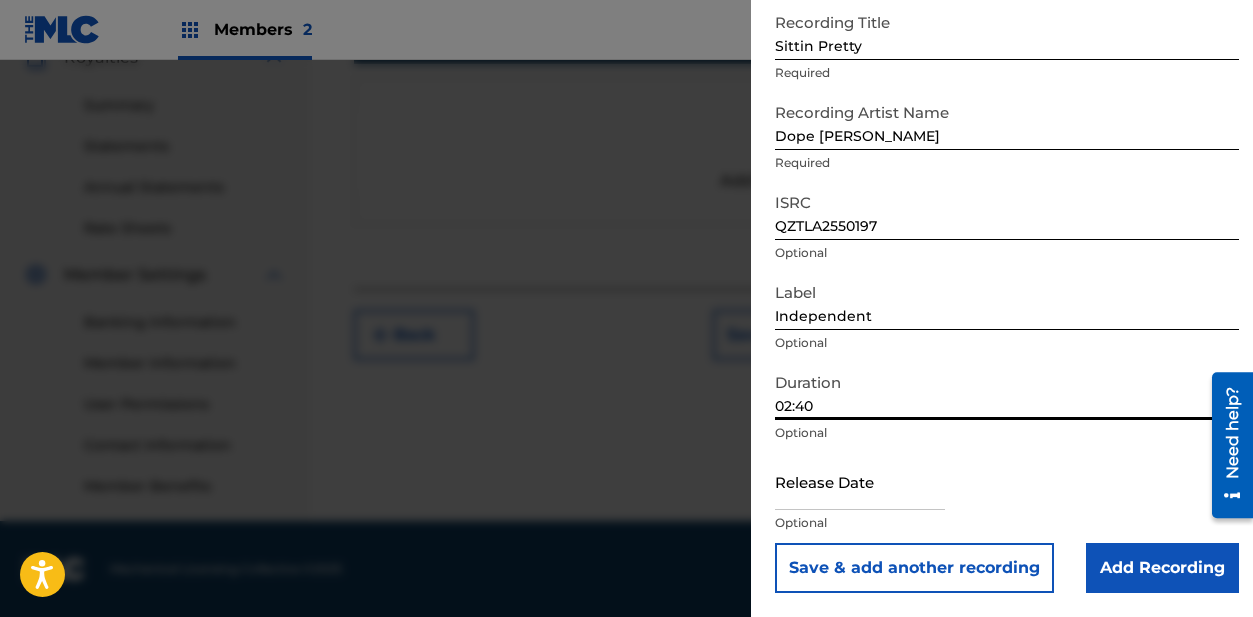 type on "02:40" 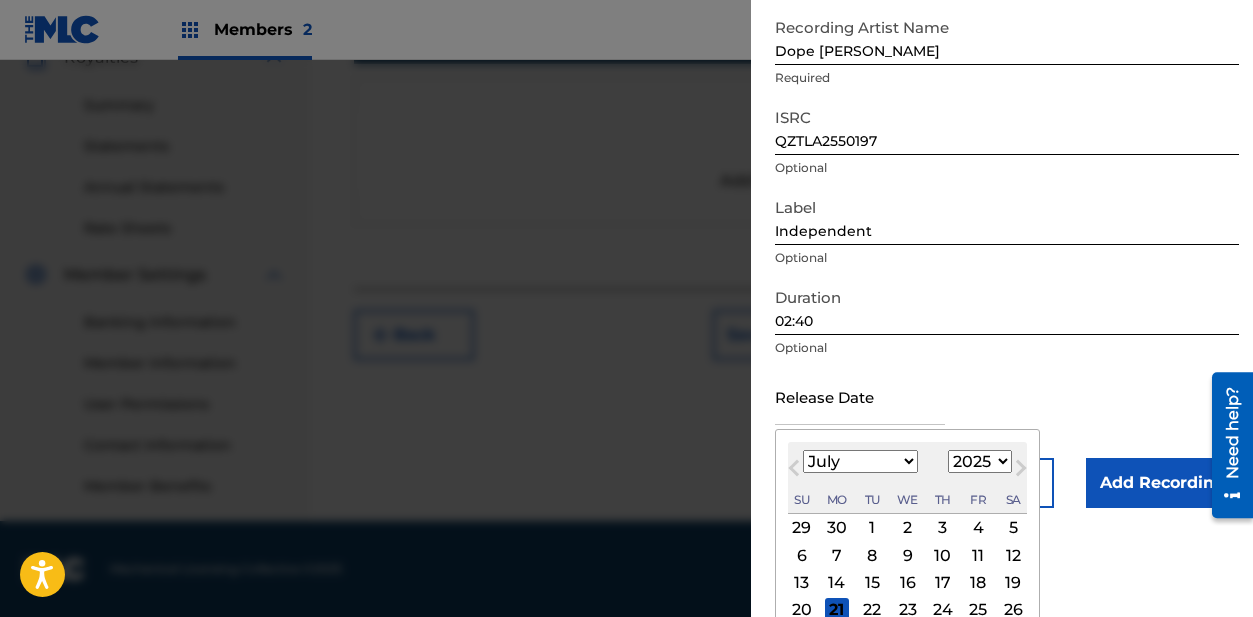 scroll, scrollTop: 273, scrollLeft: 0, axis: vertical 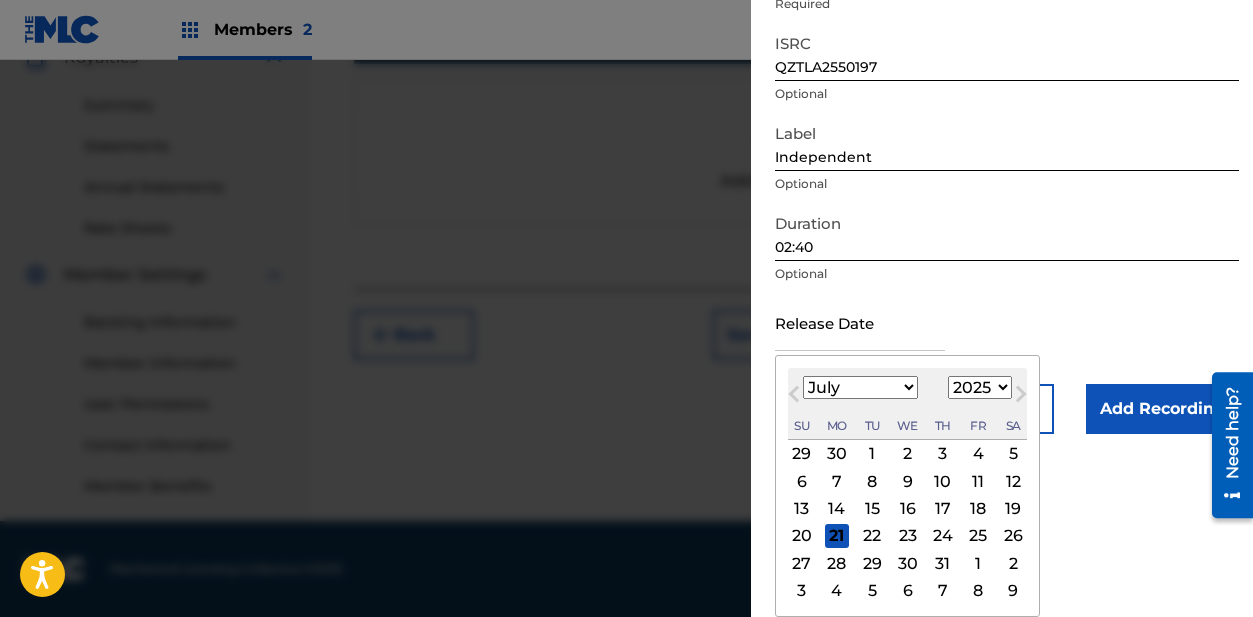 click on "Su" at bounding box center (802, 426) 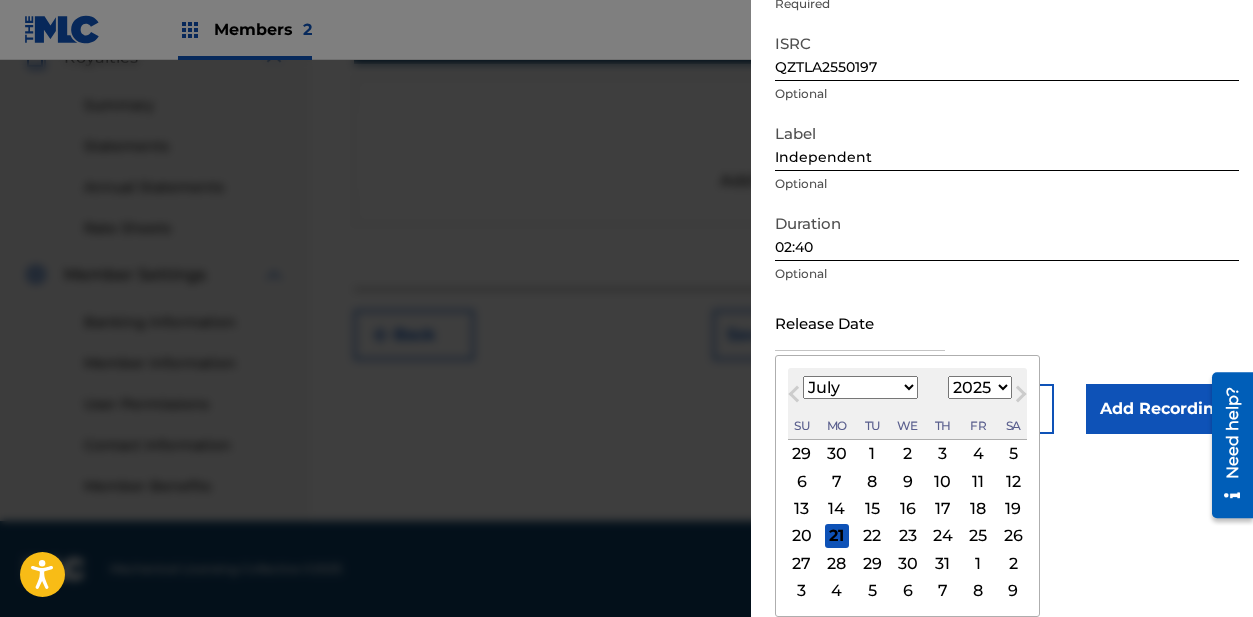 click on "January February March April May June July August September October November December" at bounding box center (860, 387) 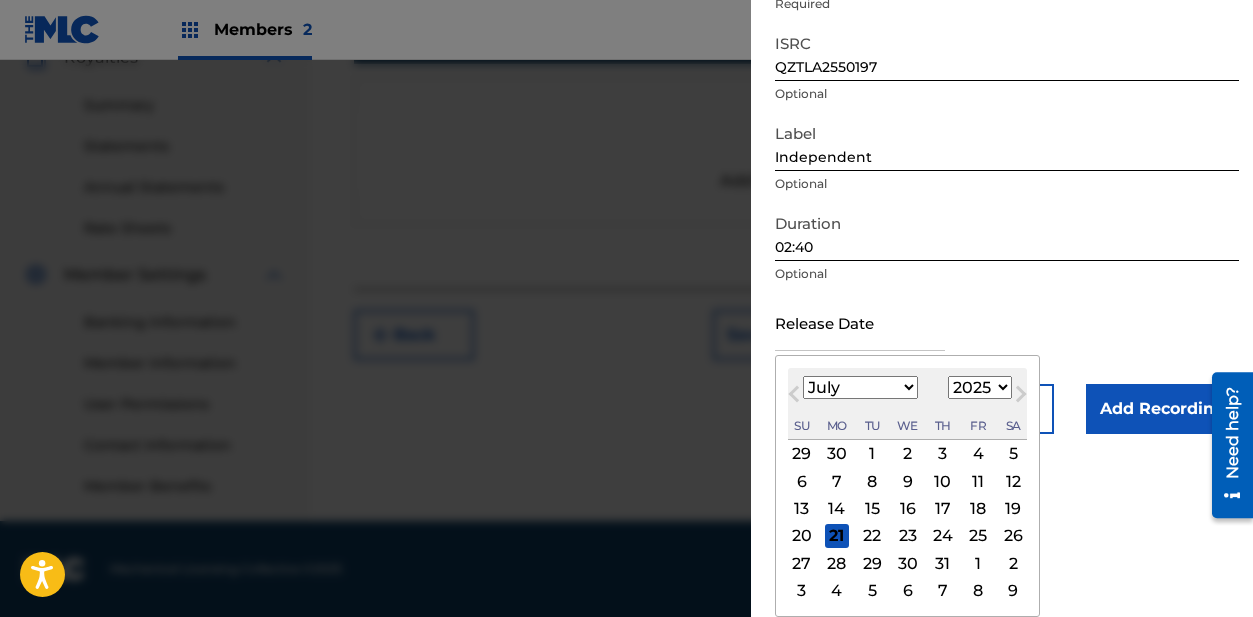 select on "8" 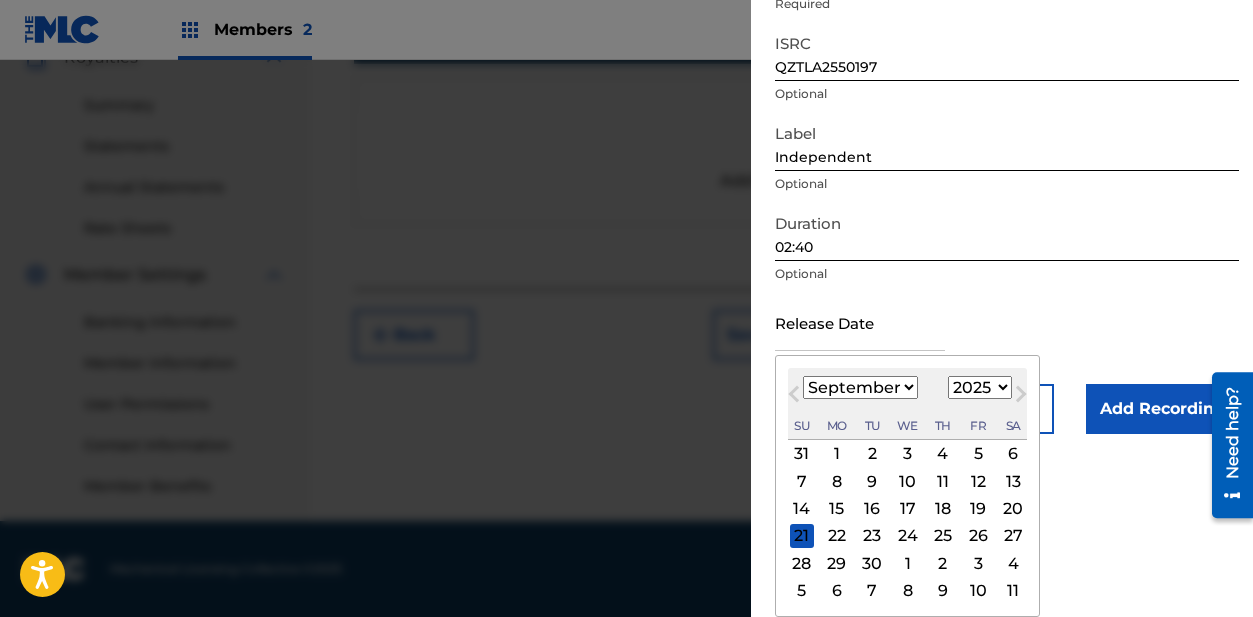 click on "19" at bounding box center [978, 509] 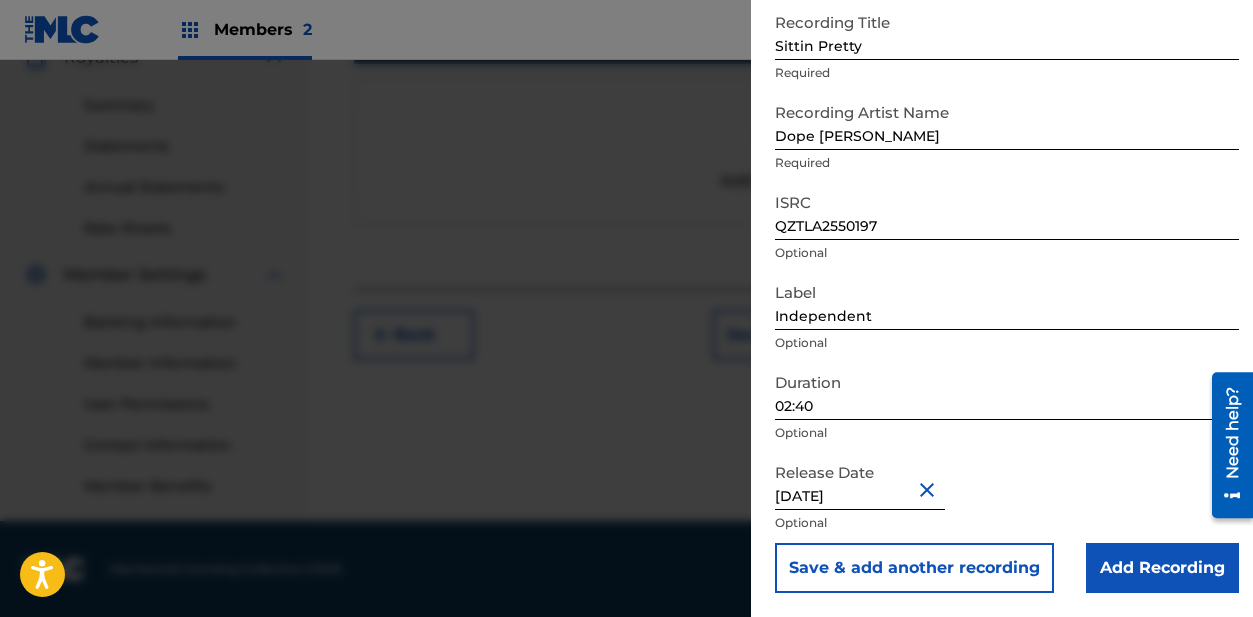 scroll, scrollTop: 114, scrollLeft: 0, axis: vertical 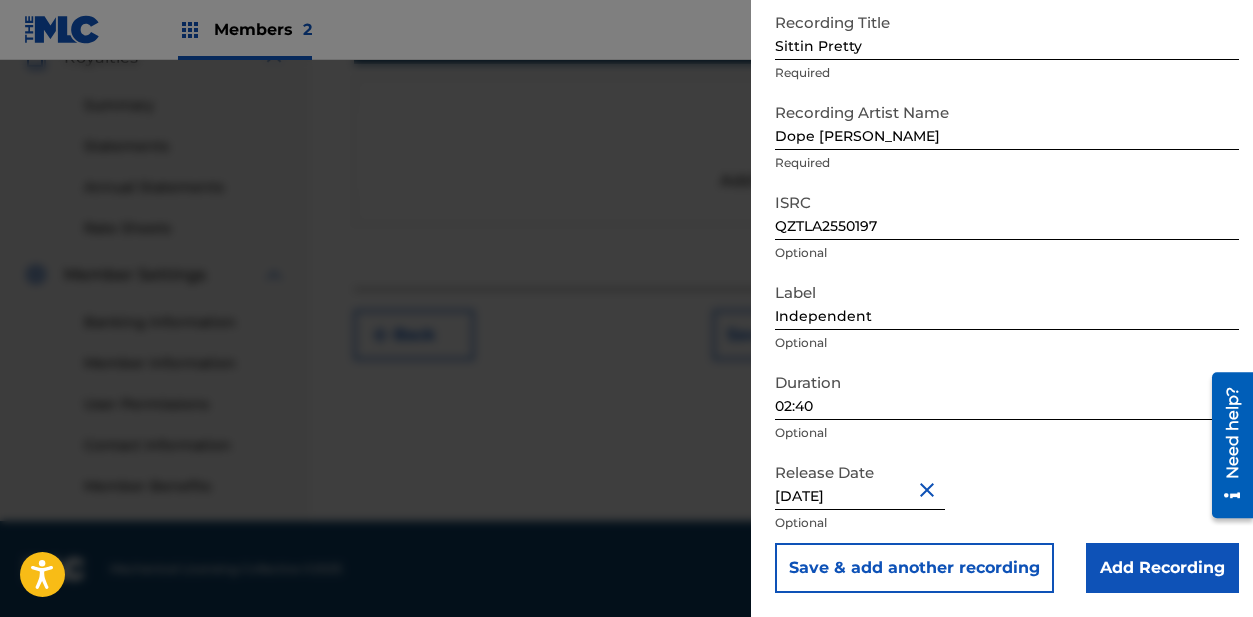 click on "Add Recording" at bounding box center (1162, 568) 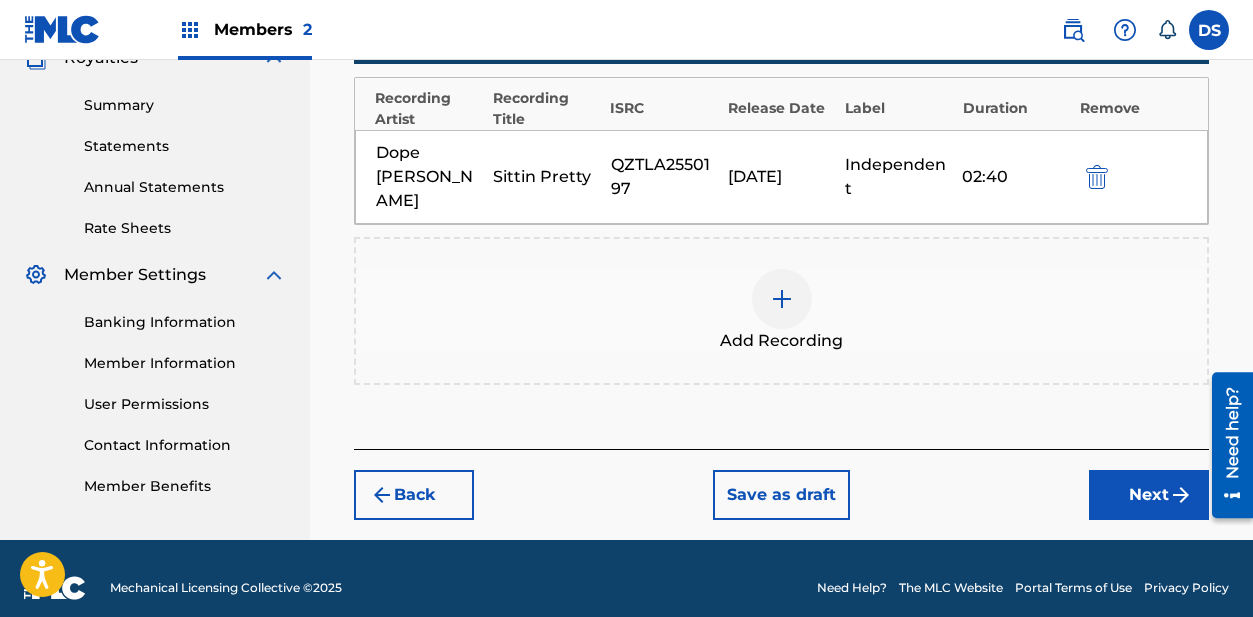 click on "Next" at bounding box center [1149, 495] 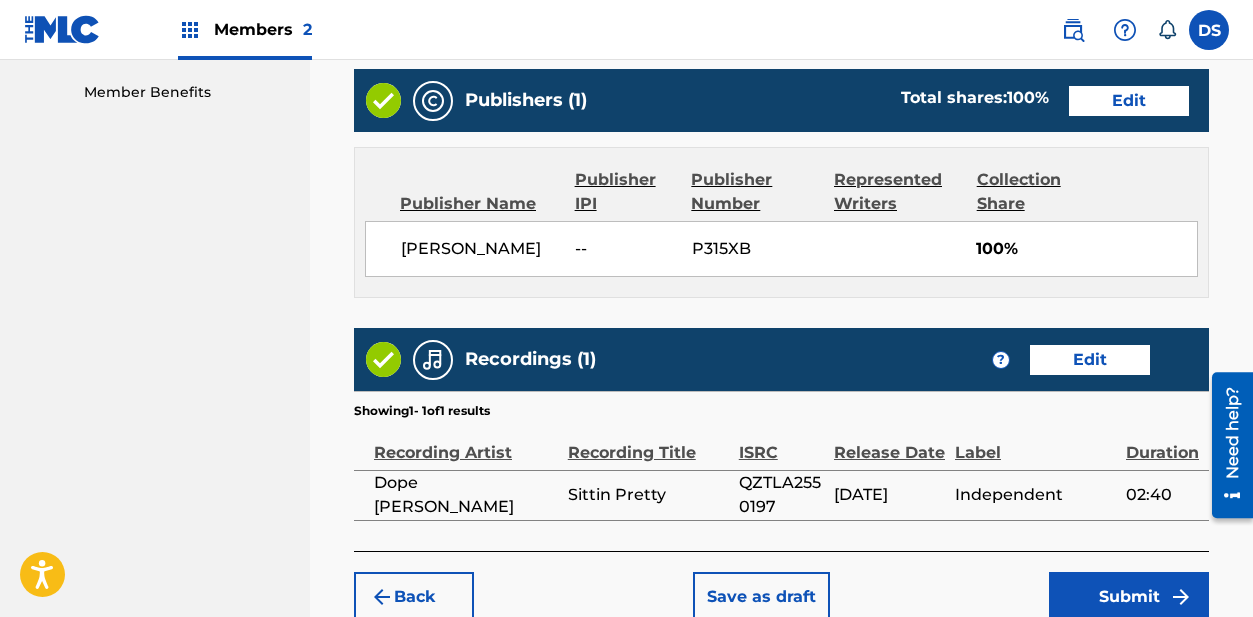 scroll, scrollTop: 1138, scrollLeft: 0, axis: vertical 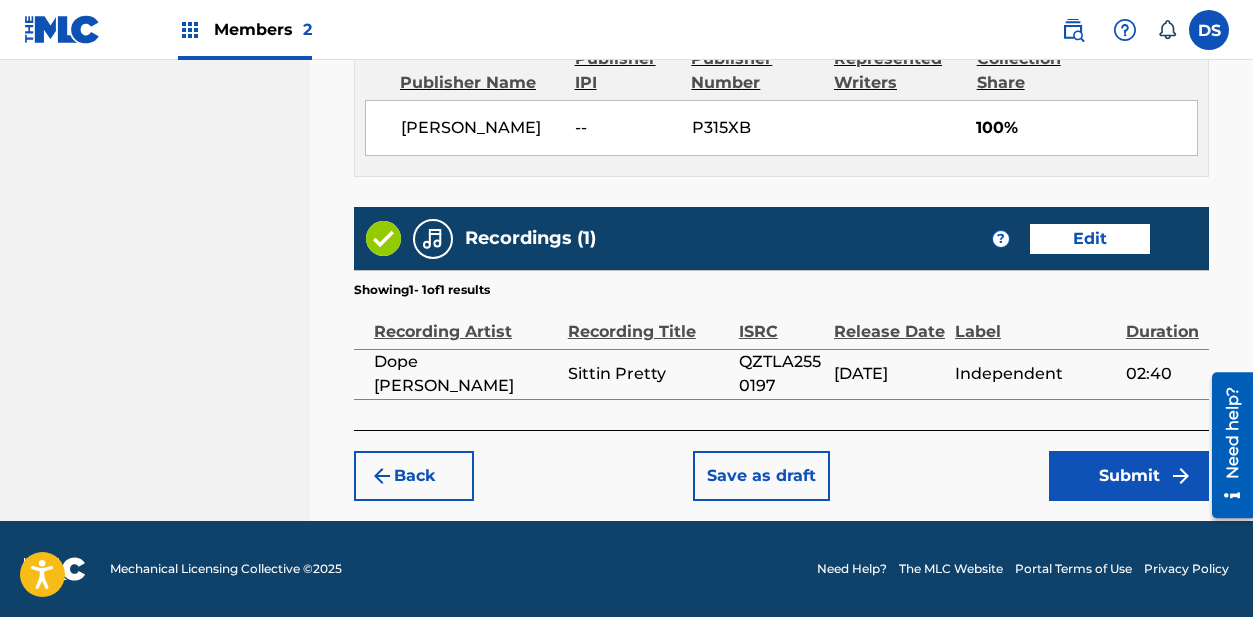 click on "Submit" at bounding box center [1129, 476] 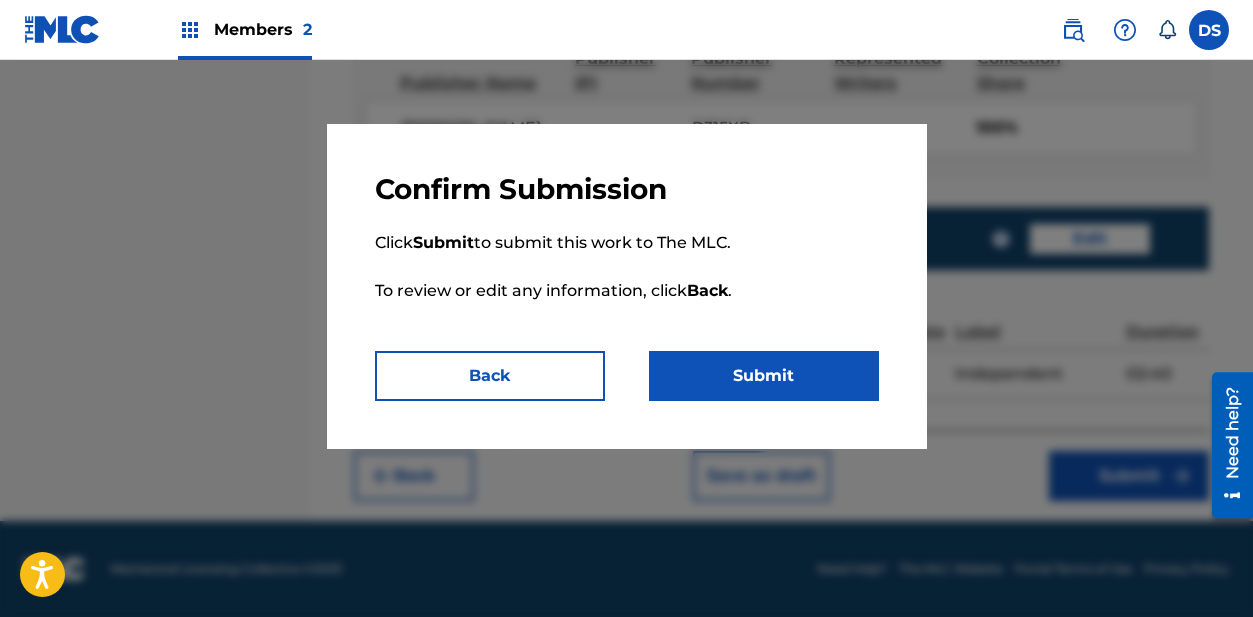 click on "Submit" at bounding box center [764, 376] 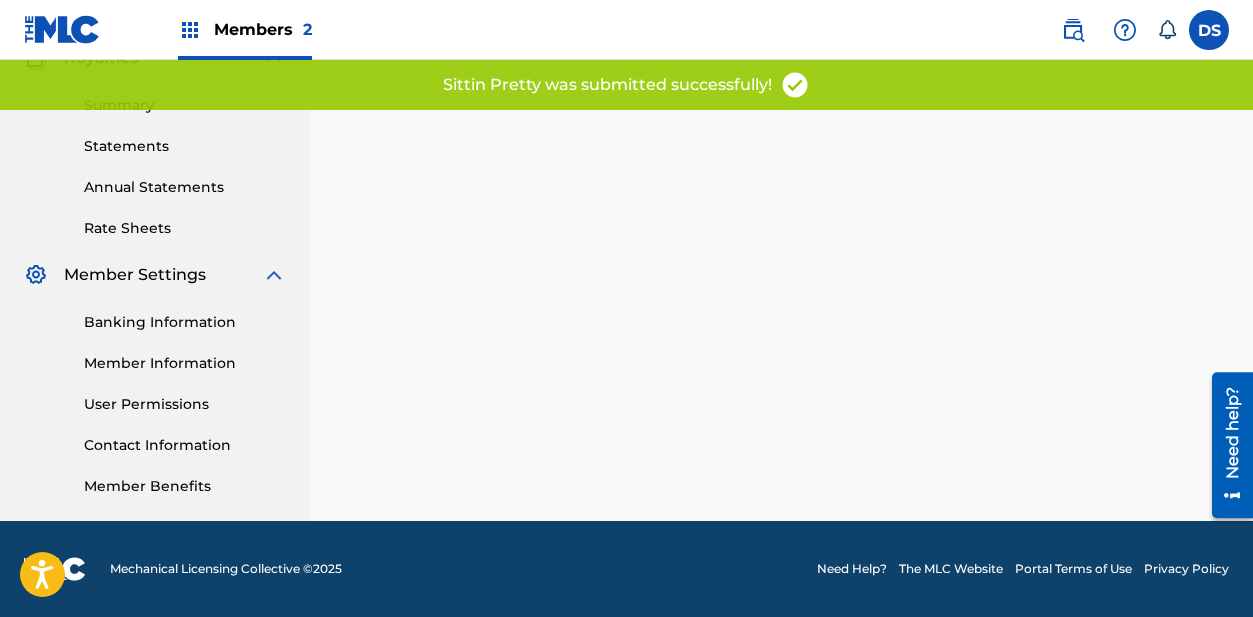 scroll, scrollTop: 0, scrollLeft: 0, axis: both 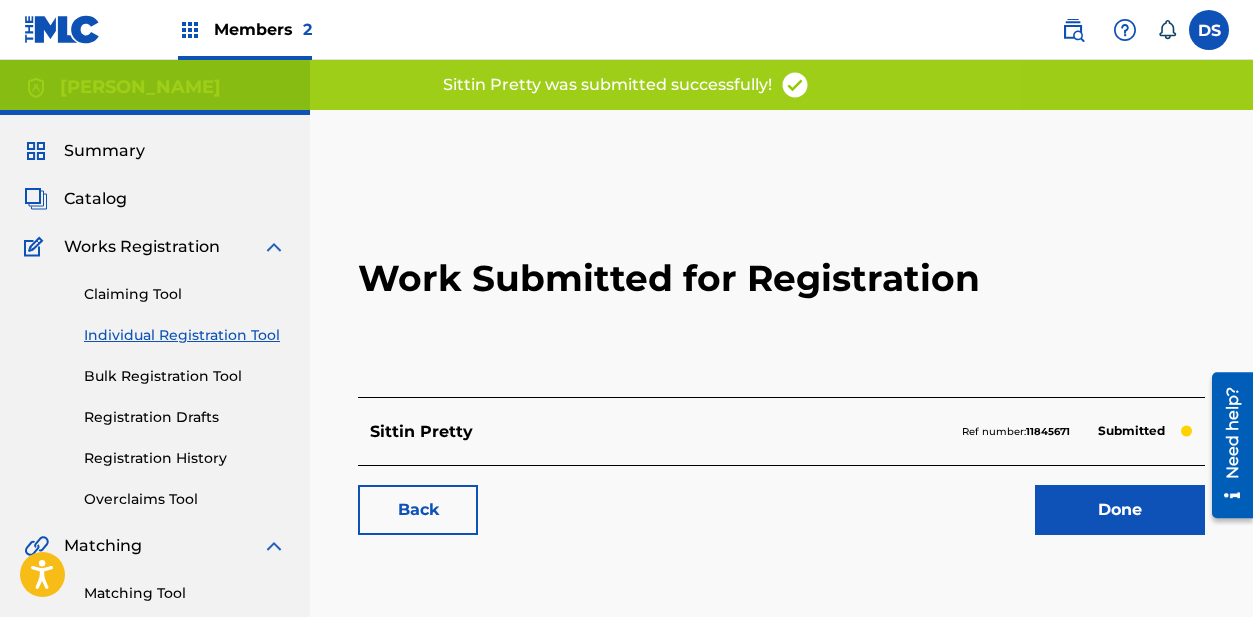 click on "Done" at bounding box center (1120, 510) 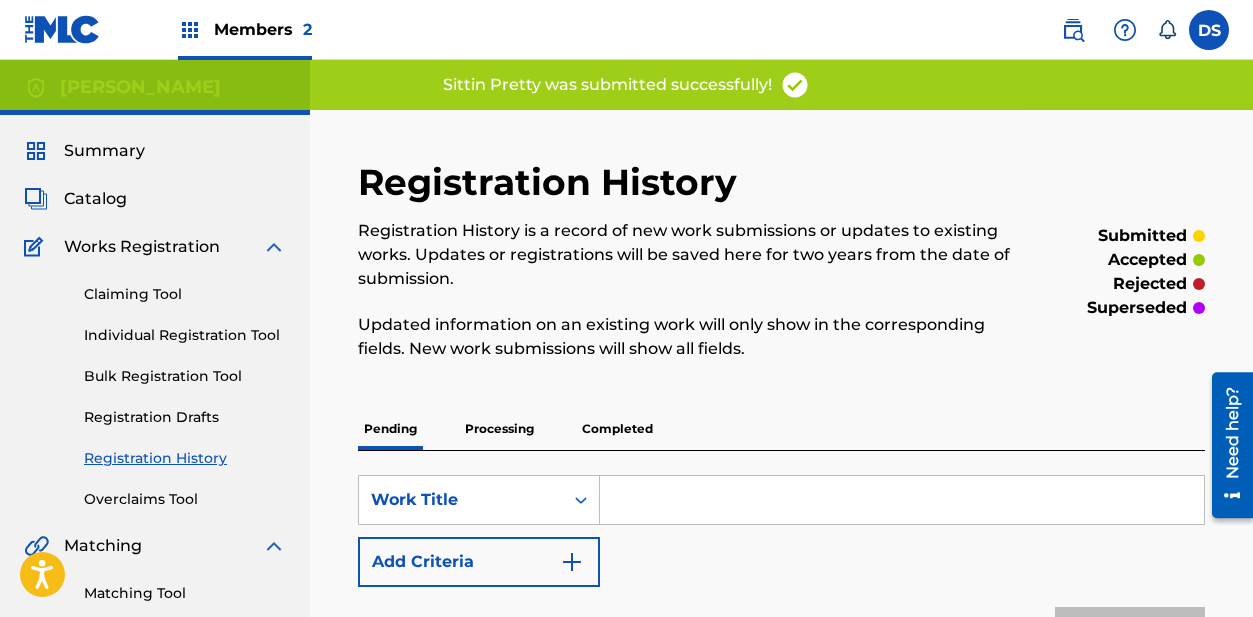 click at bounding box center (902, 500) 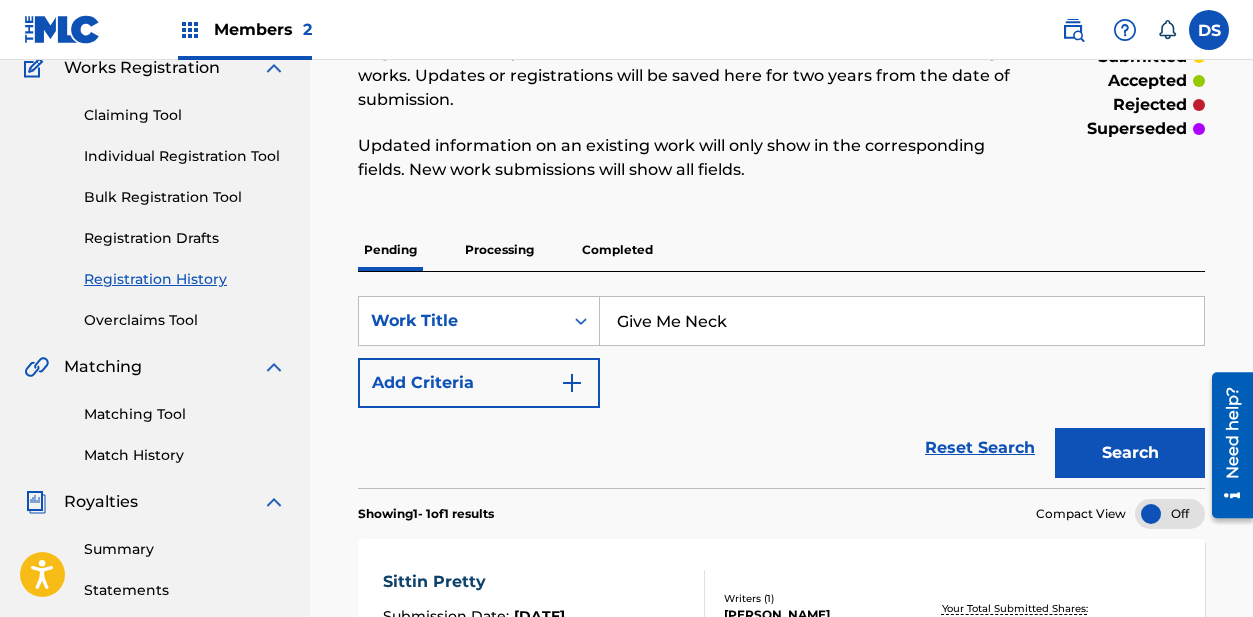 scroll, scrollTop: 181, scrollLeft: 0, axis: vertical 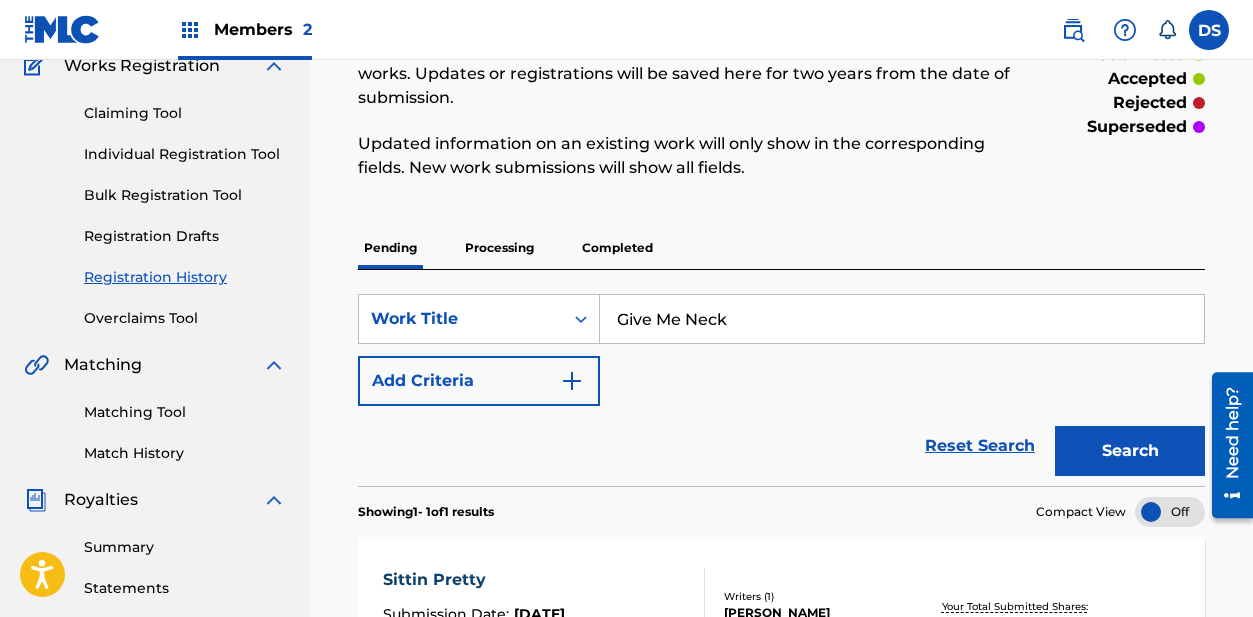 type on "Give Me Neck" 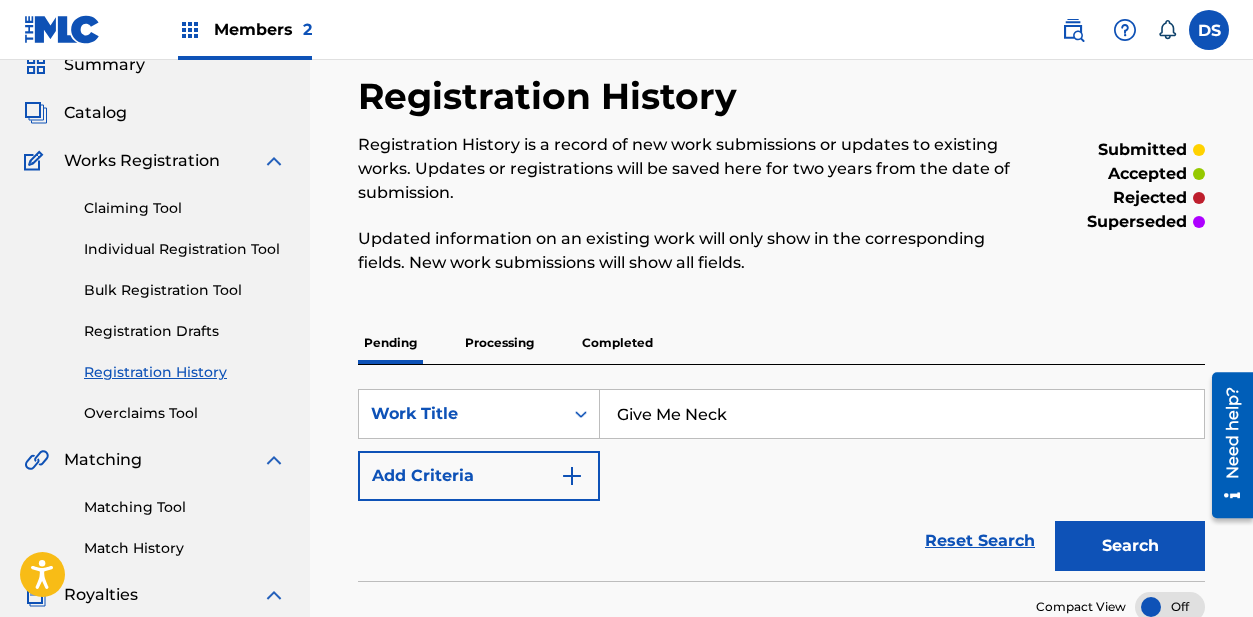 scroll, scrollTop: 0, scrollLeft: 0, axis: both 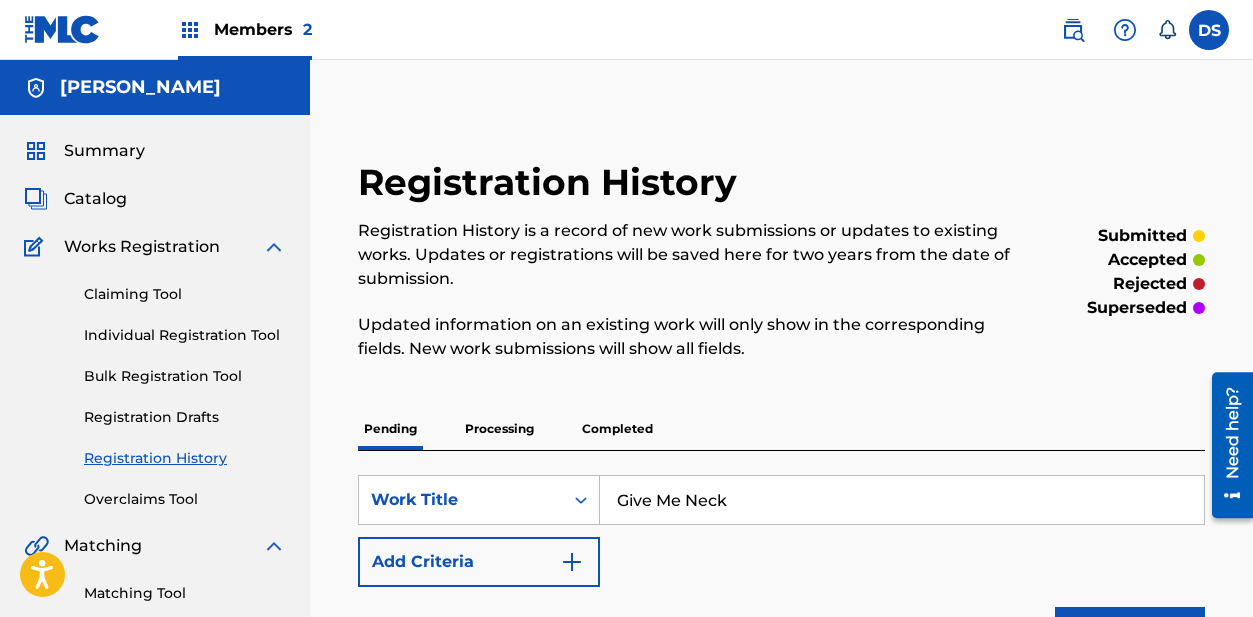 click on "Individual Registration Tool" at bounding box center (185, 335) 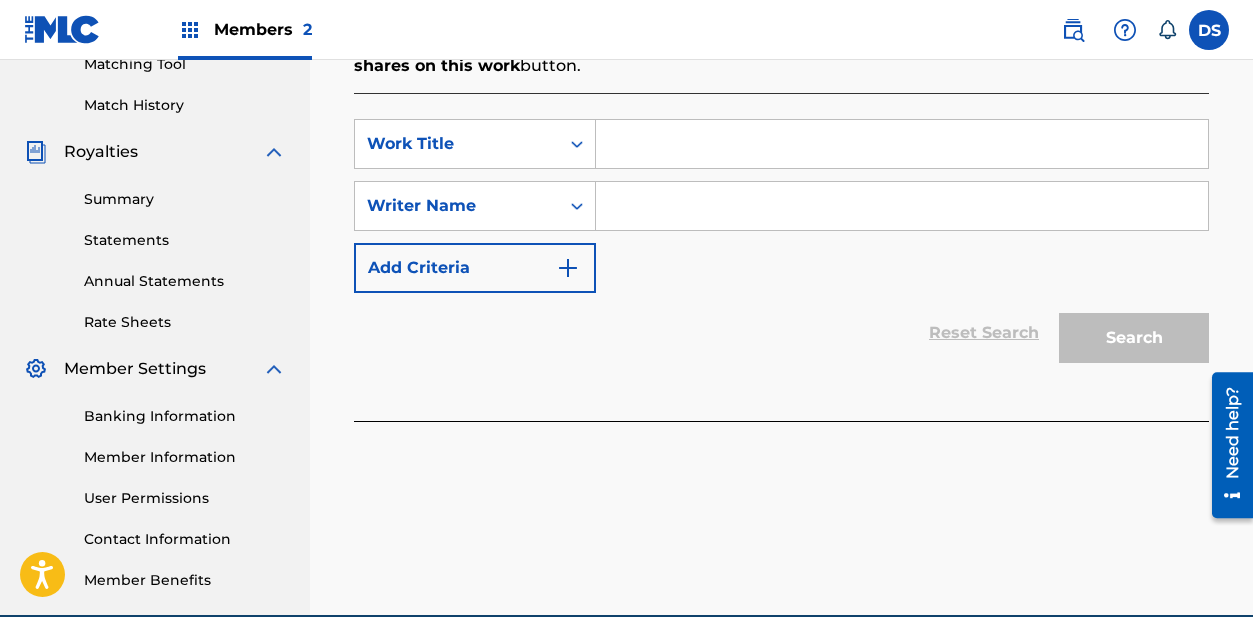 scroll, scrollTop: 487, scrollLeft: 0, axis: vertical 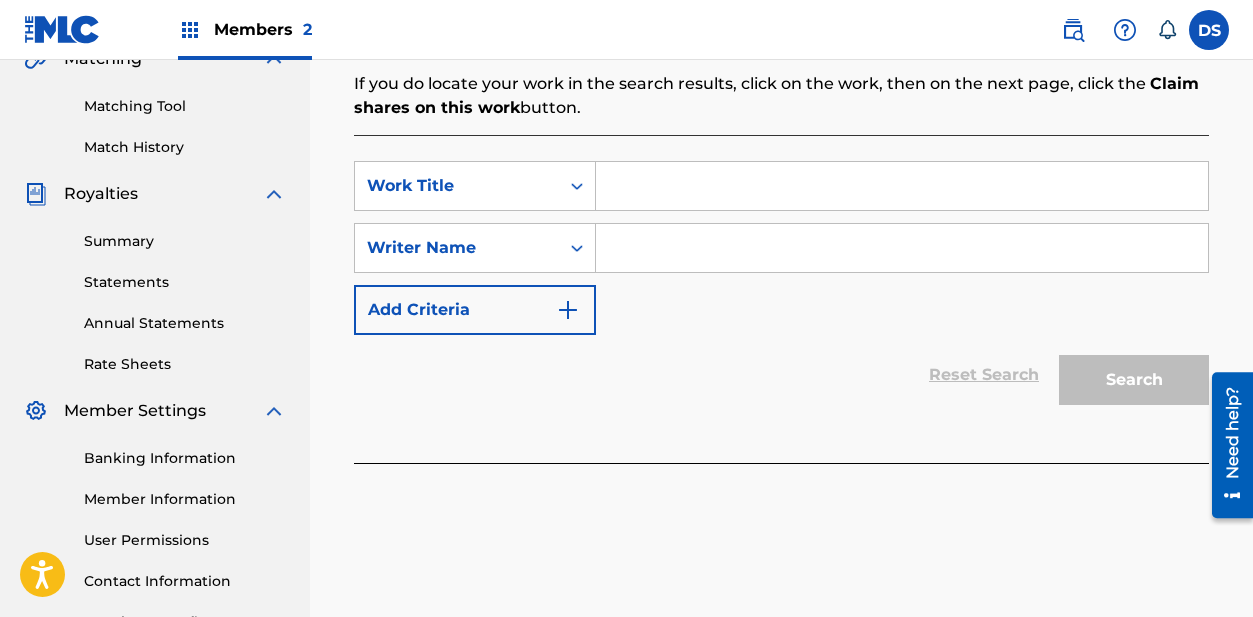click at bounding box center (902, 186) 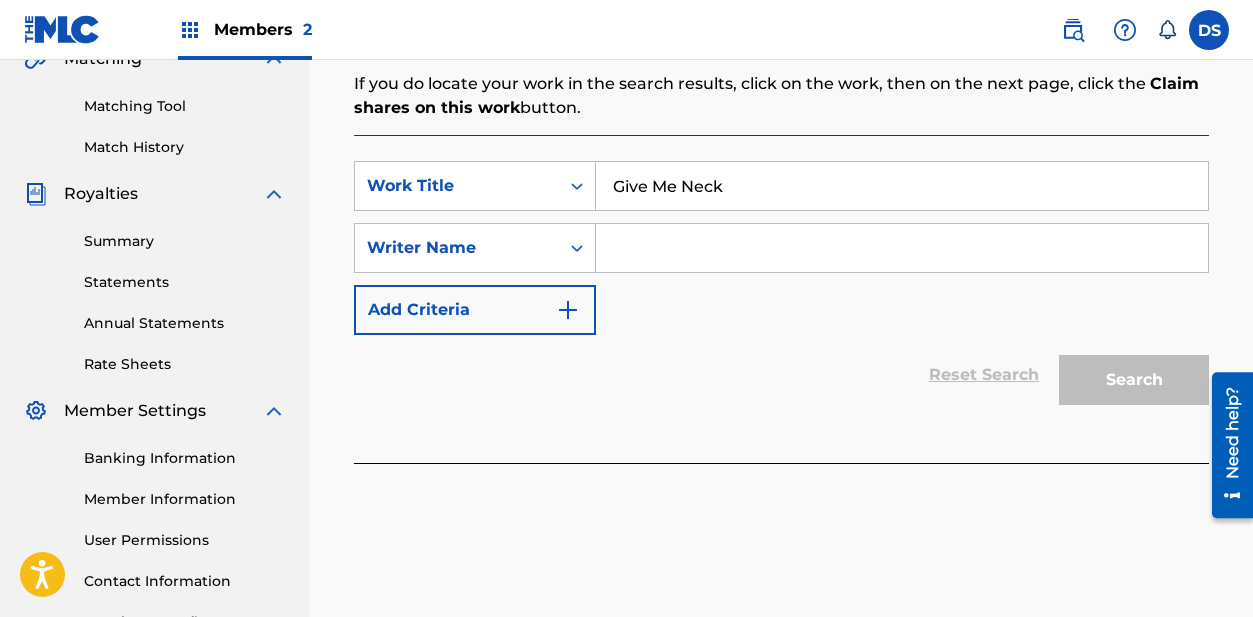 type on "Give Me Neck" 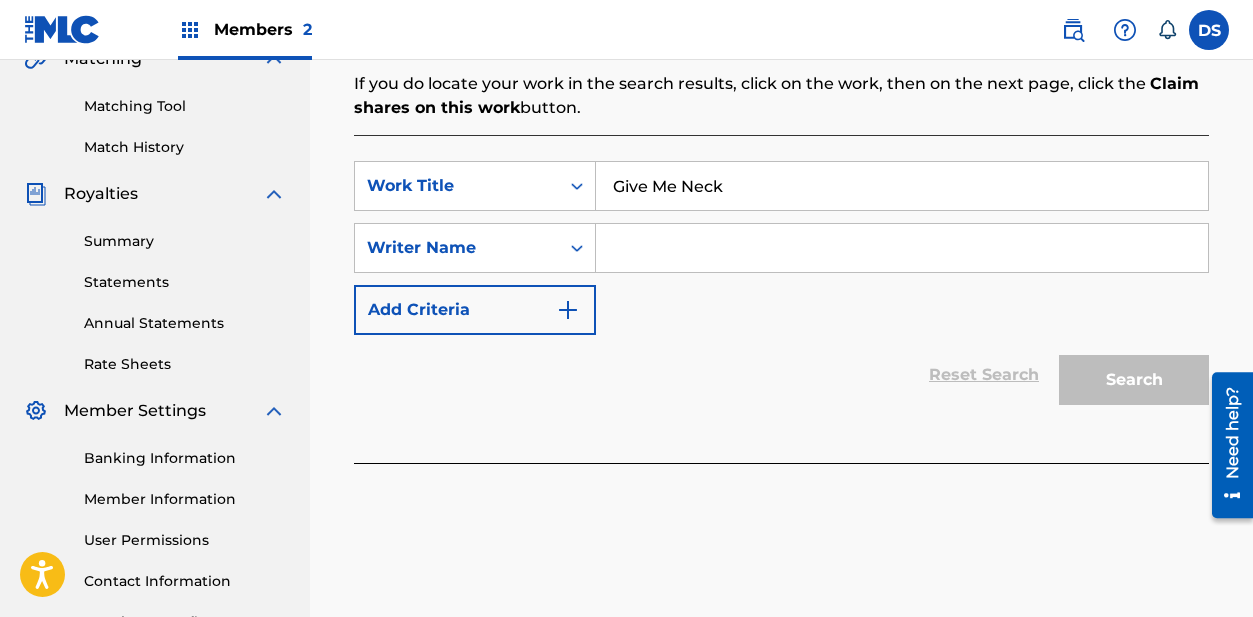 type on "[PERSON_NAME]" 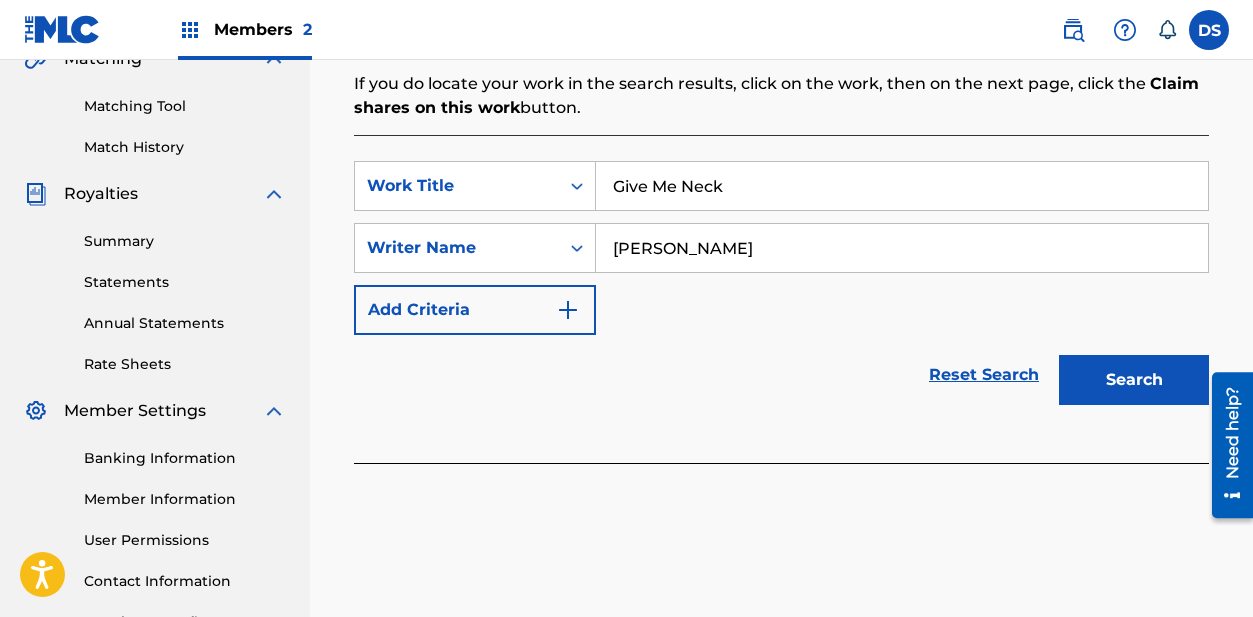 click on "Search" at bounding box center [1134, 380] 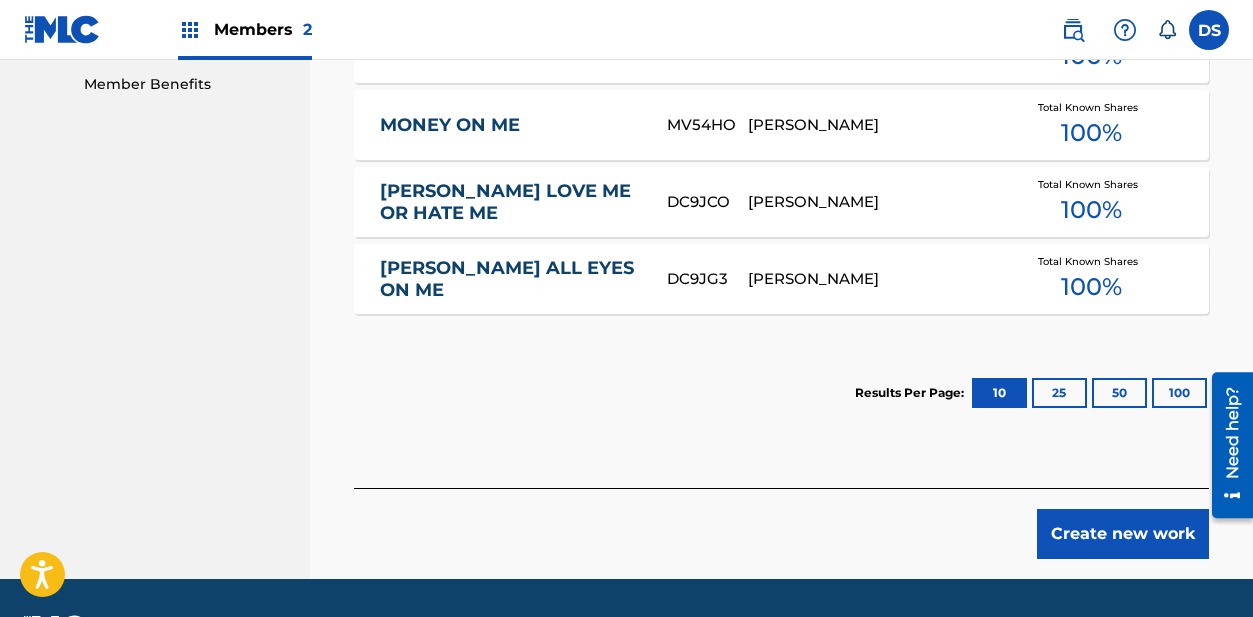 scroll, scrollTop: 1083, scrollLeft: 0, axis: vertical 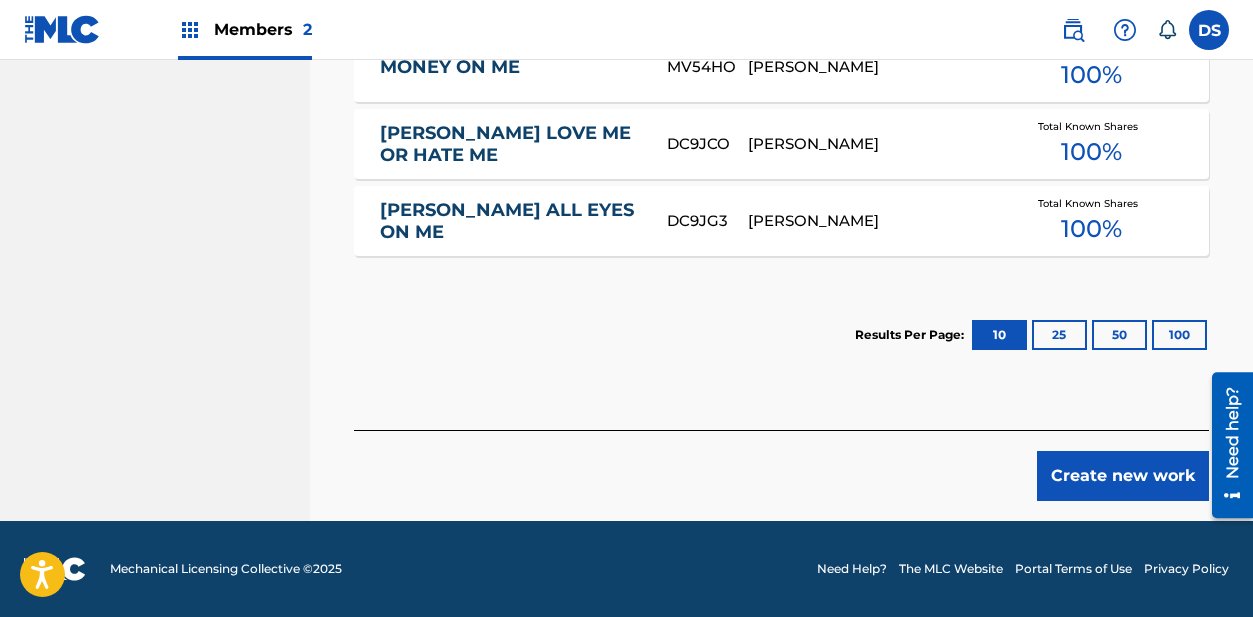 click on "Create new work" at bounding box center (1123, 476) 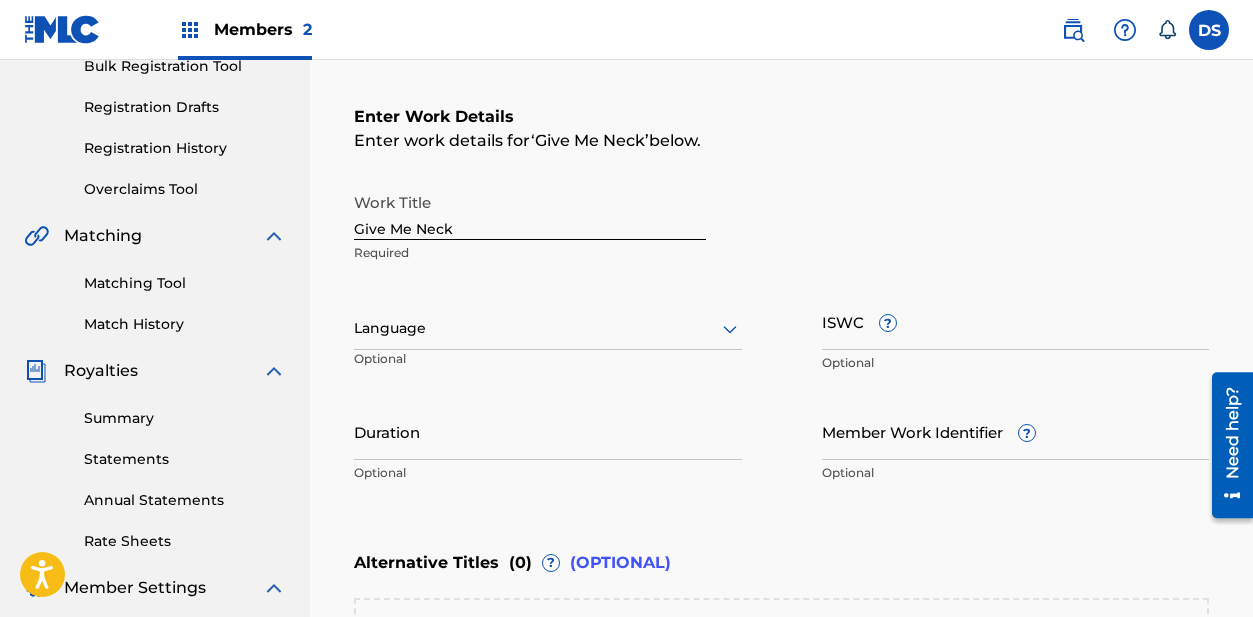 scroll, scrollTop: 303, scrollLeft: 0, axis: vertical 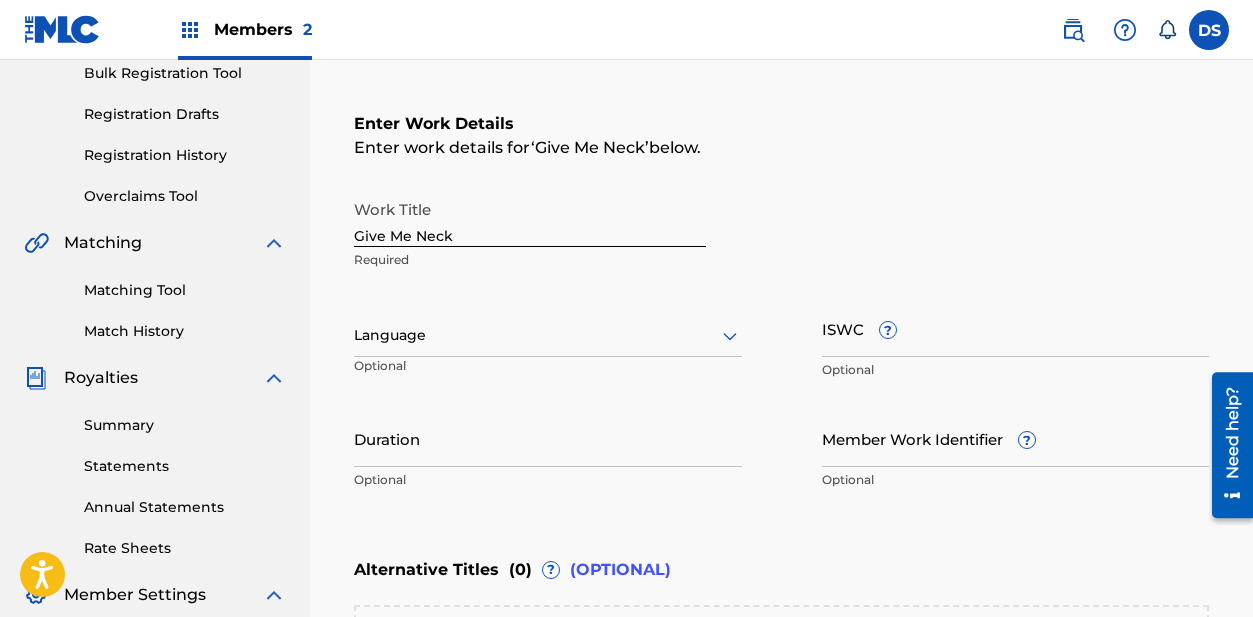 click at bounding box center (548, 335) 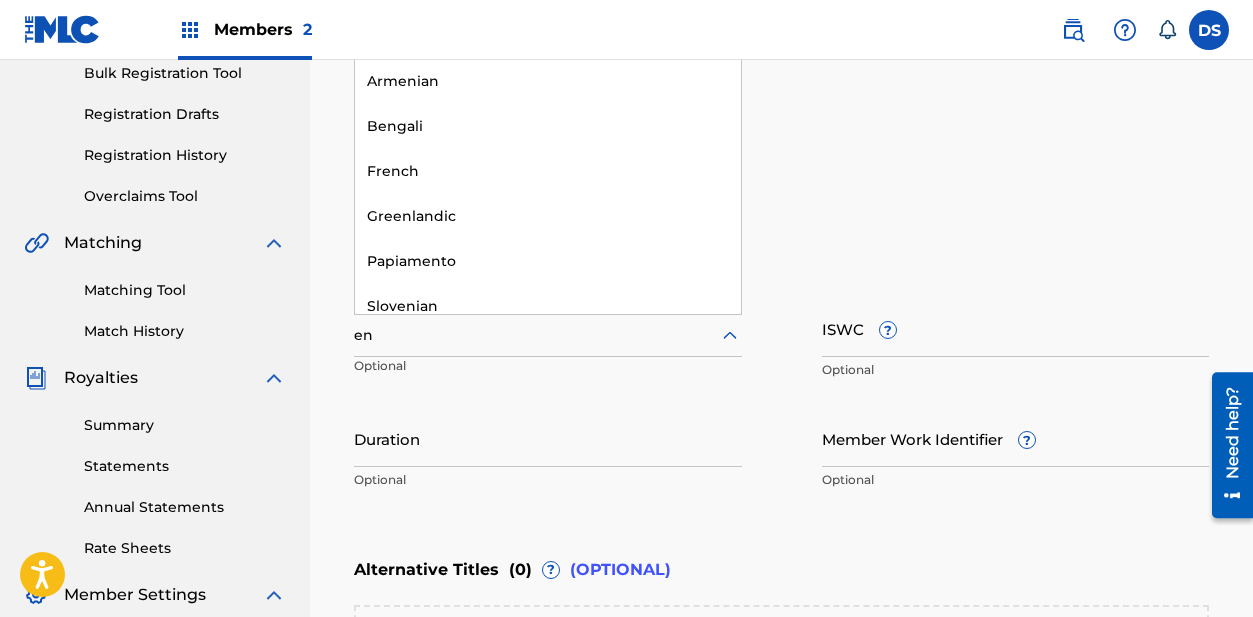 type on "eng" 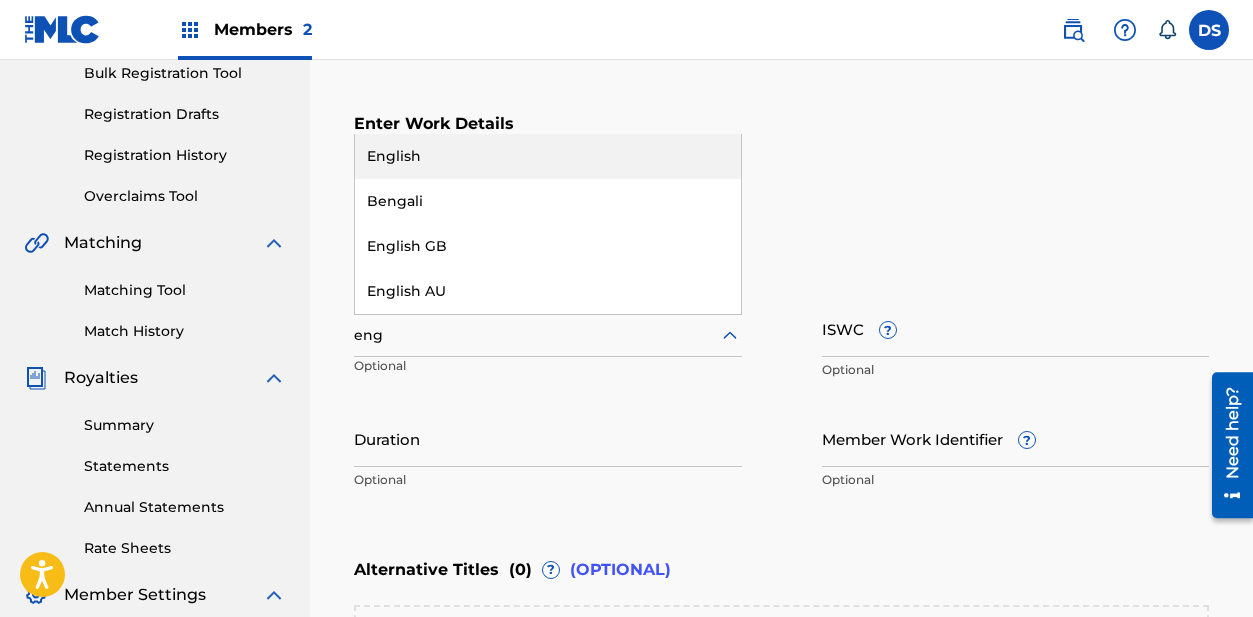 click on "English" at bounding box center (548, 156) 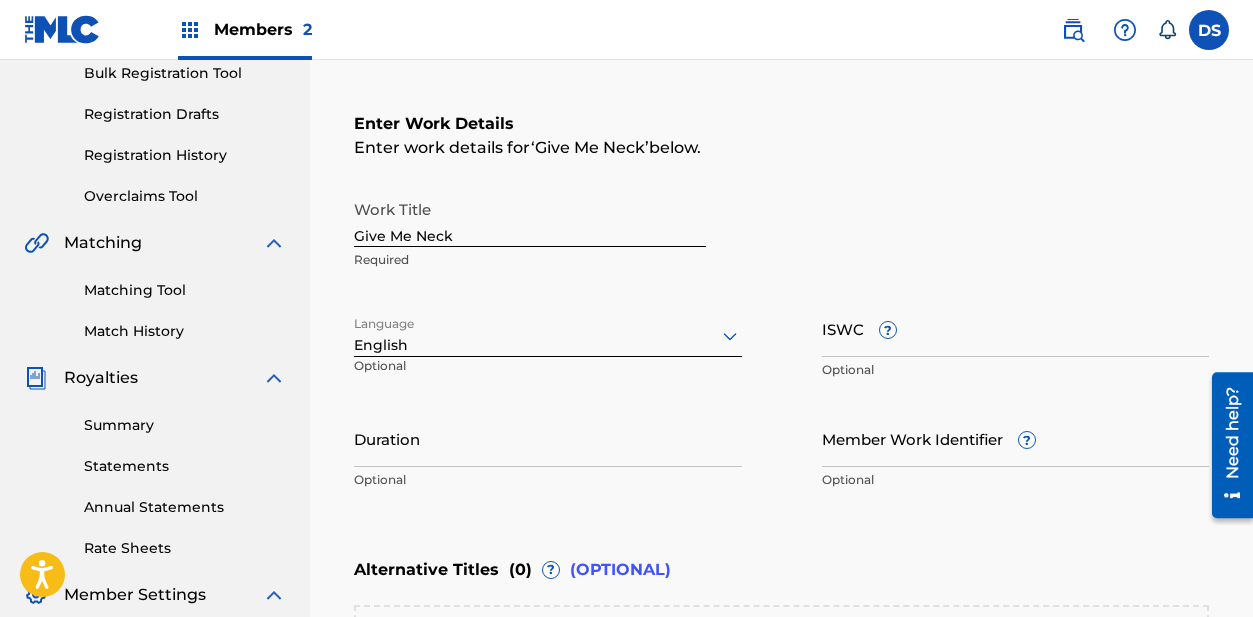 click on "ISWC   ?" at bounding box center (1016, 328) 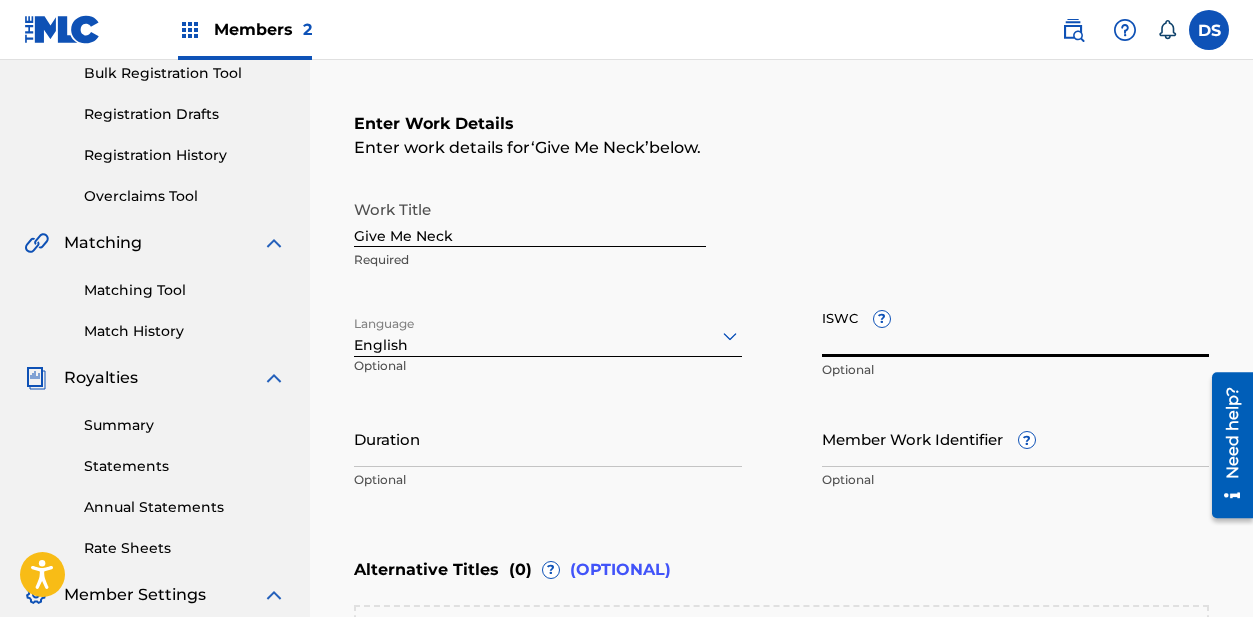 click on "ISWC   ?" at bounding box center [1016, 328] 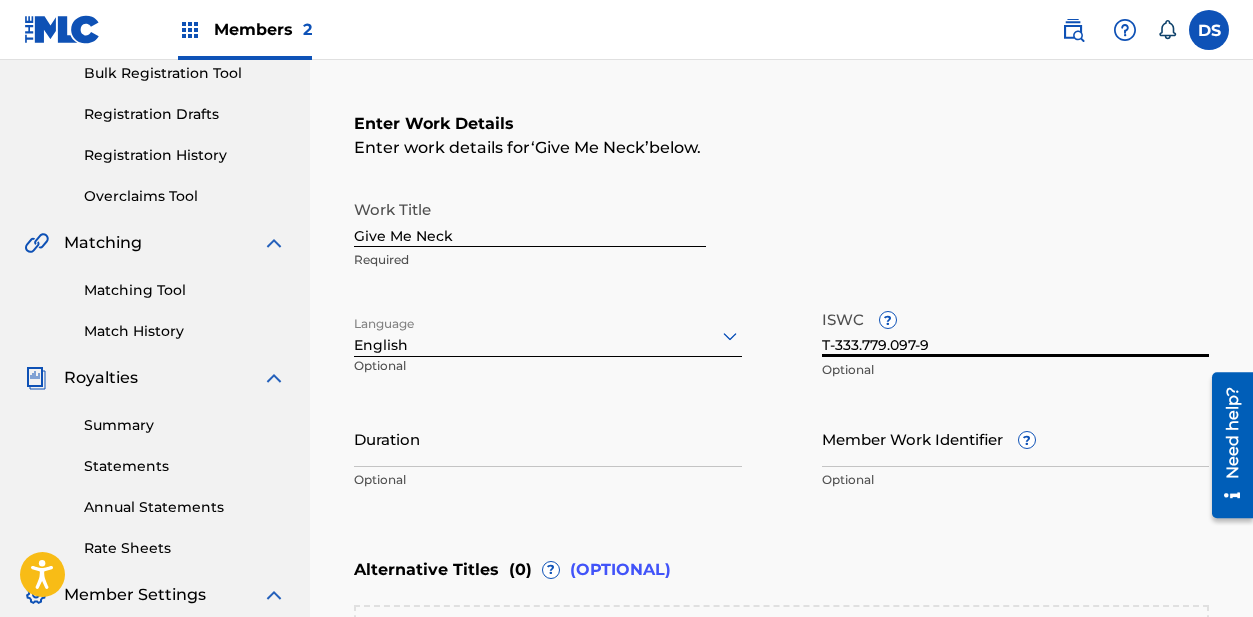 type on "T-333.779.097-9" 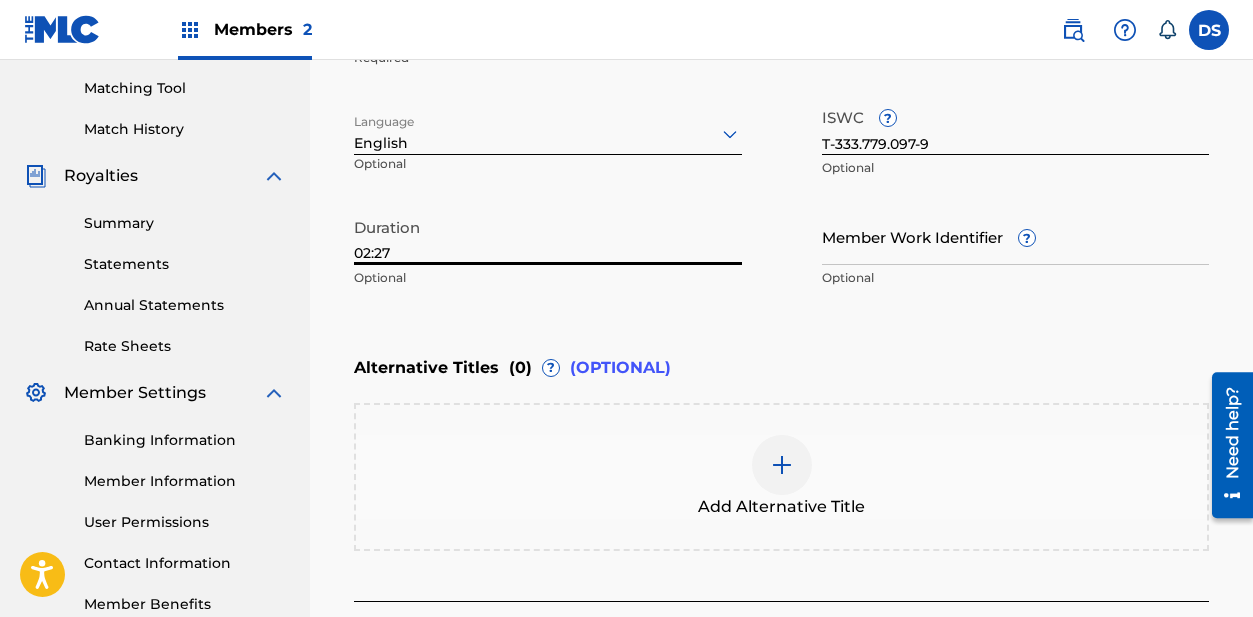 scroll, scrollTop: 536, scrollLeft: 0, axis: vertical 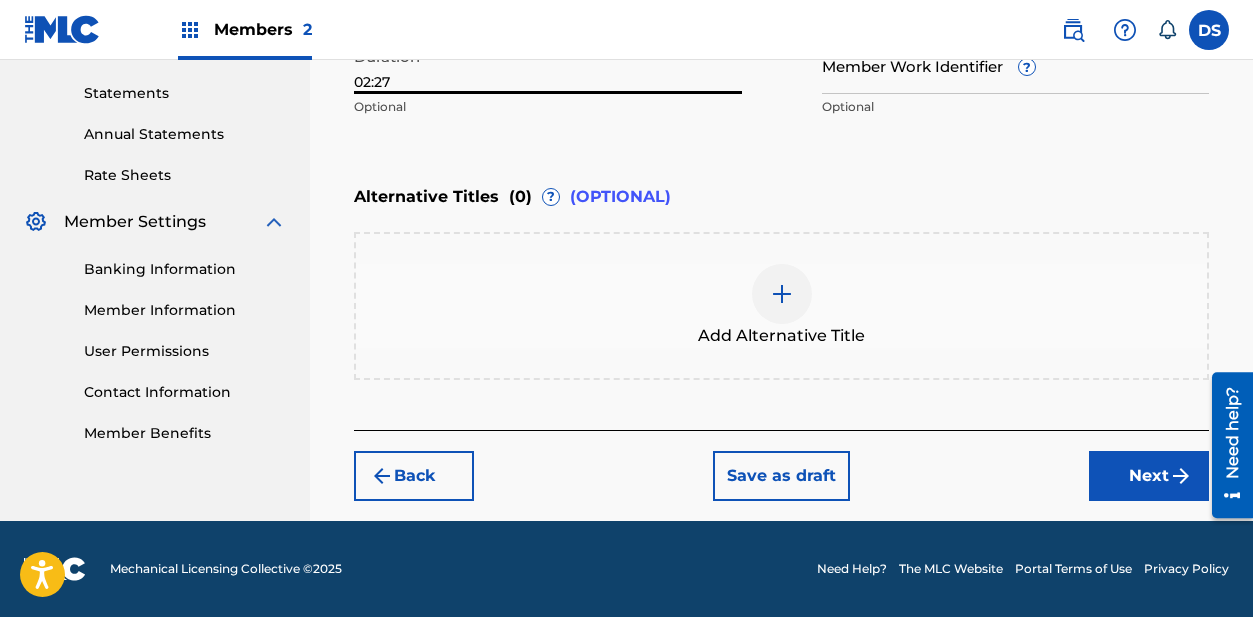 type on "02:27" 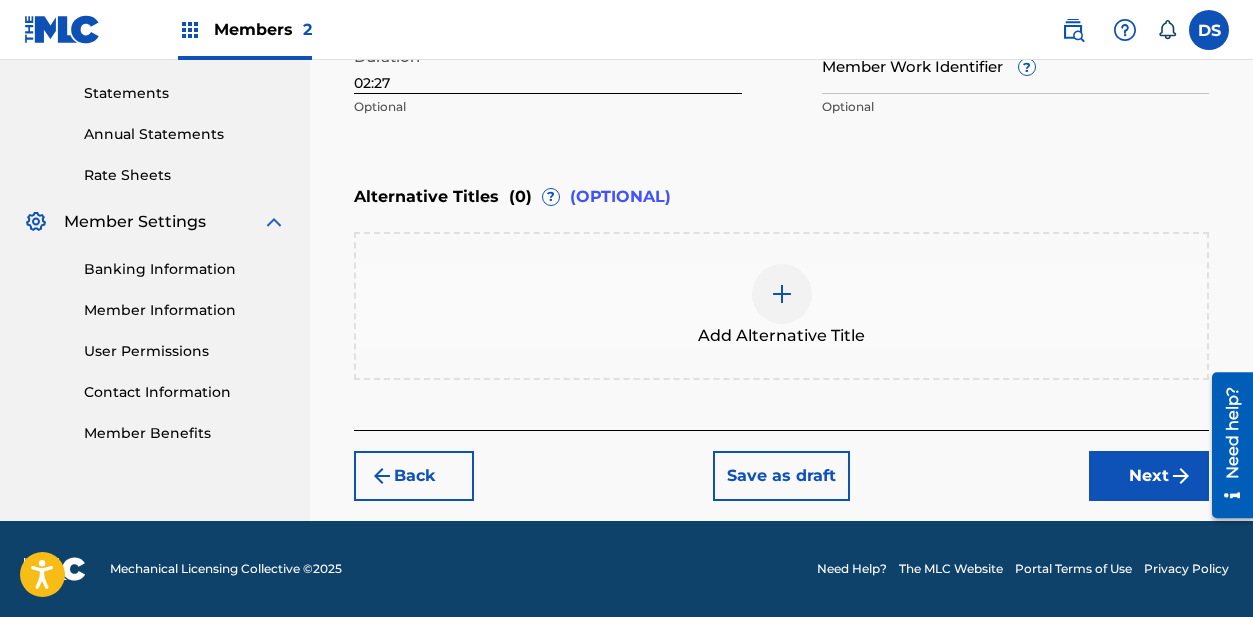 click on "Next" at bounding box center [1149, 476] 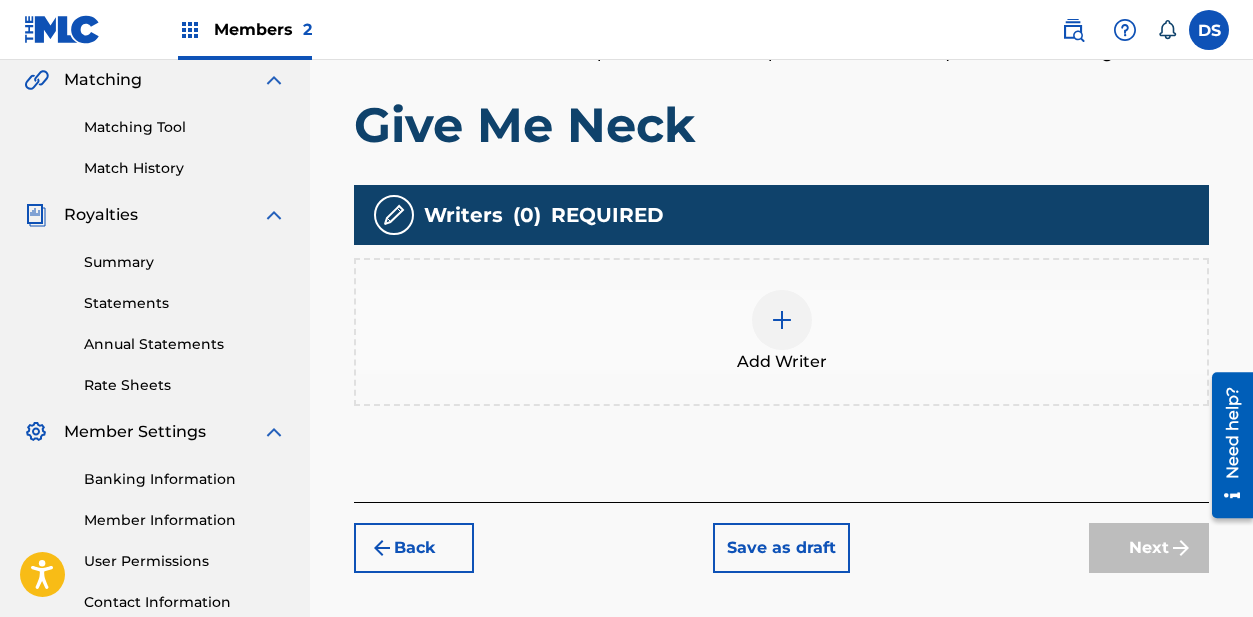 scroll, scrollTop: 623, scrollLeft: 0, axis: vertical 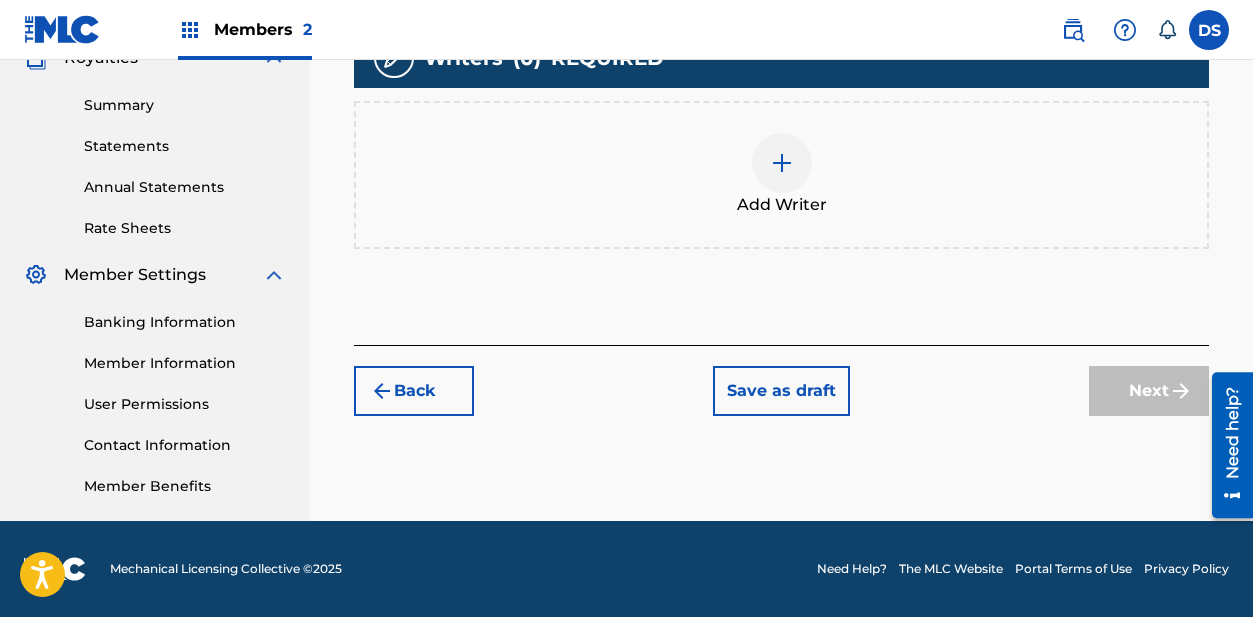 click at bounding box center [782, 163] 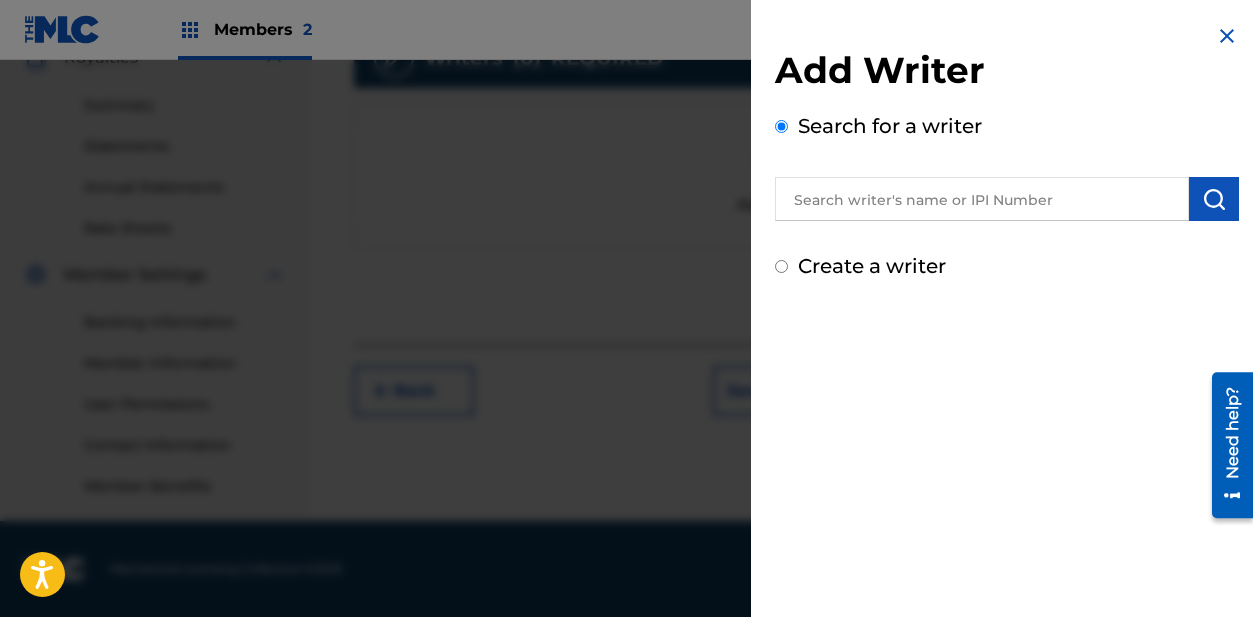 click at bounding box center [982, 199] 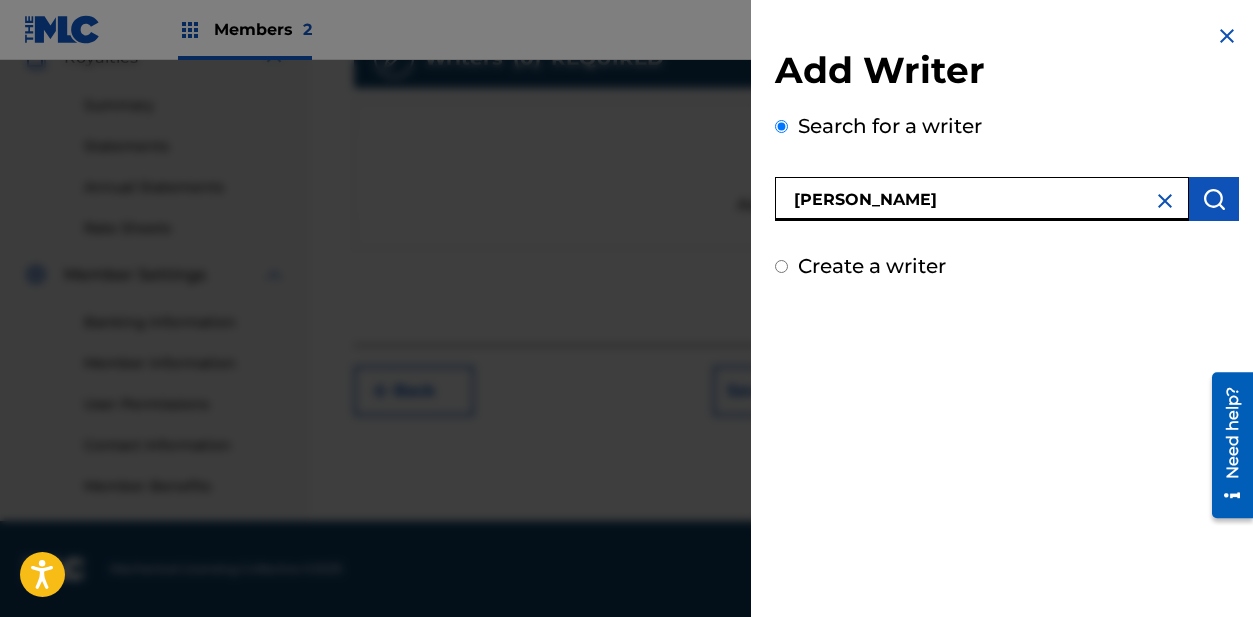 type on "[PERSON_NAME]" 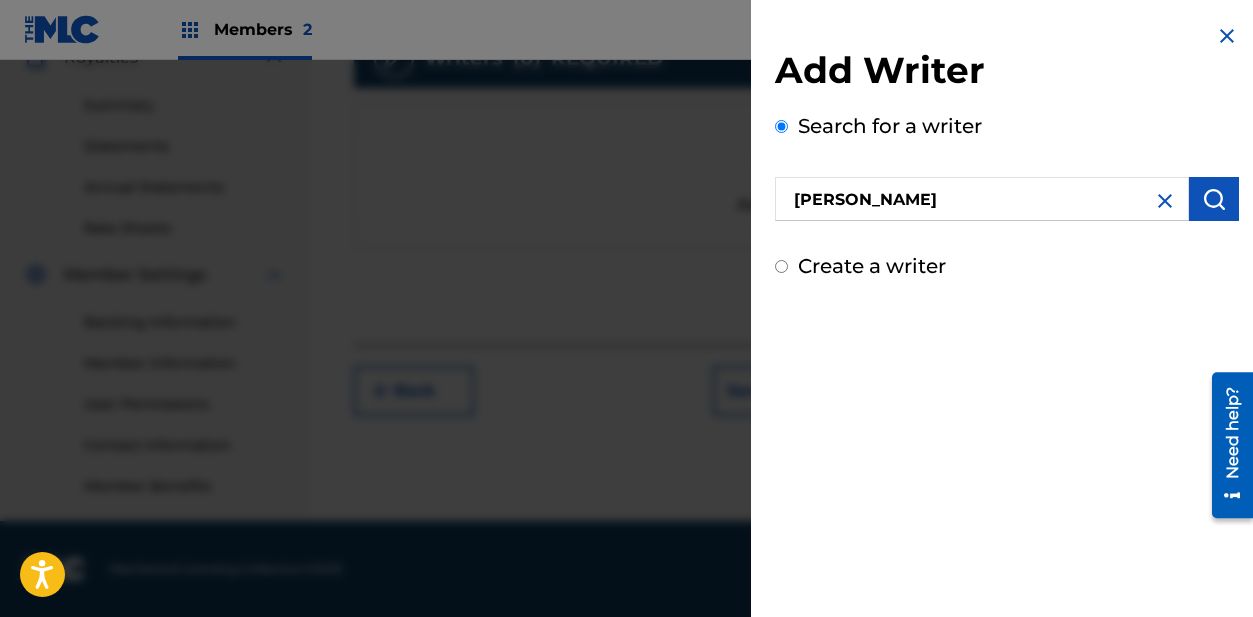 click at bounding box center (1214, 199) 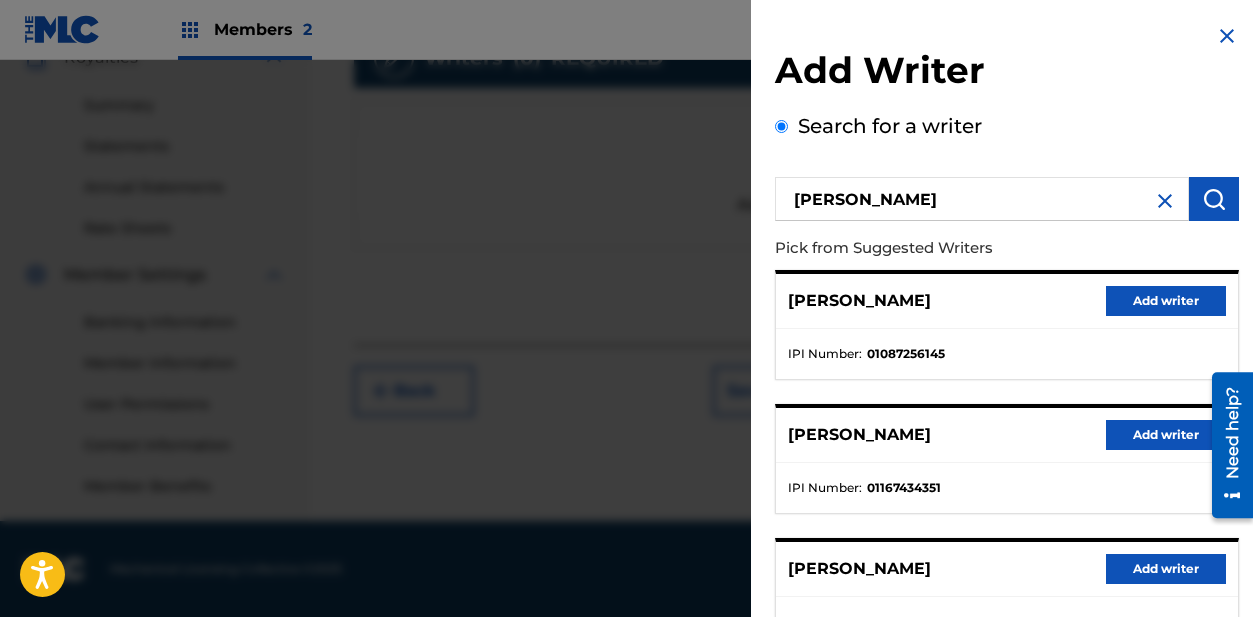 click on "Add writer" at bounding box center [1166, 301] 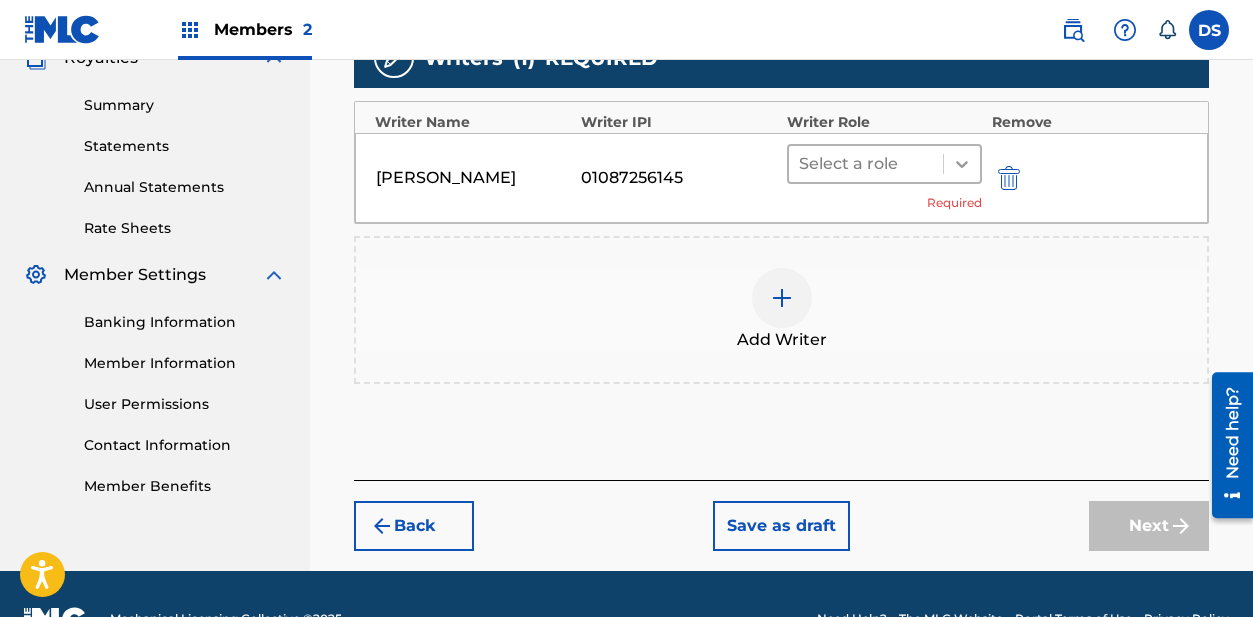 click 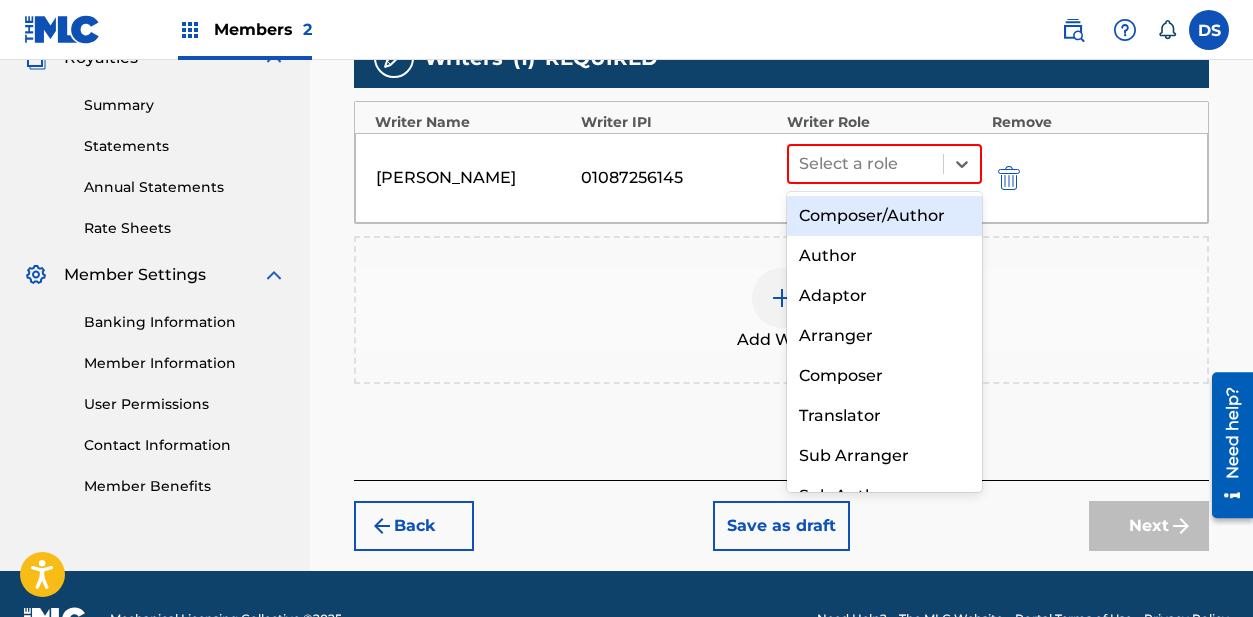 click on "Composer/Author" at bounding box center (884, 216) 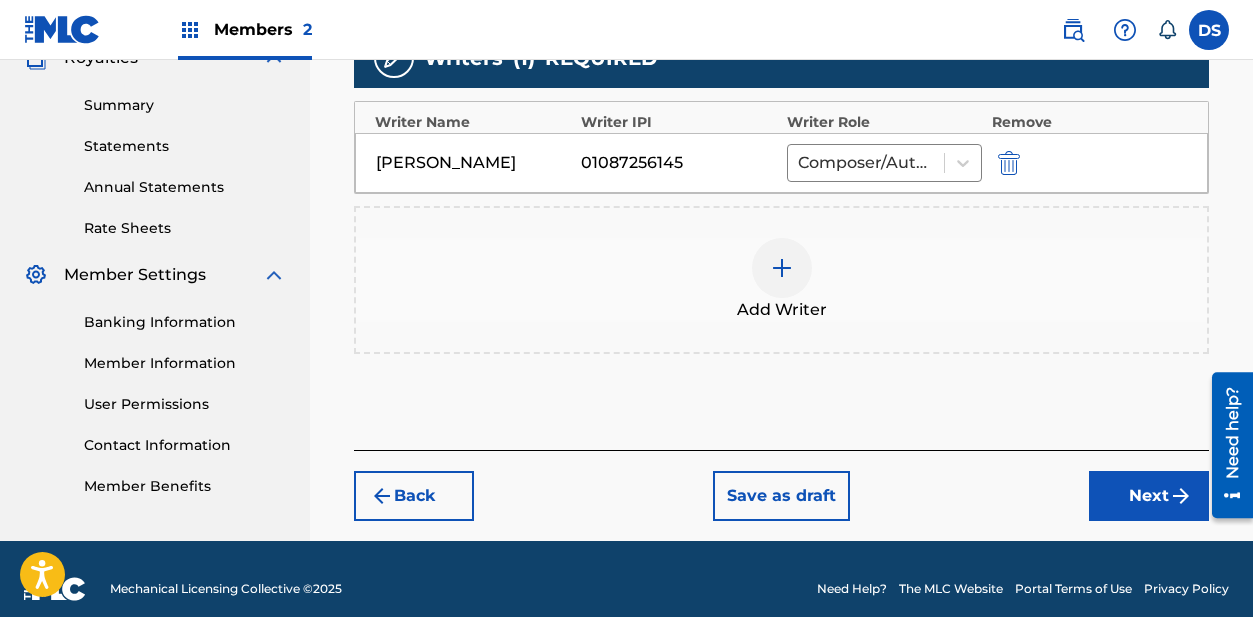 click on "Next" at bounding box center [1149, 496] 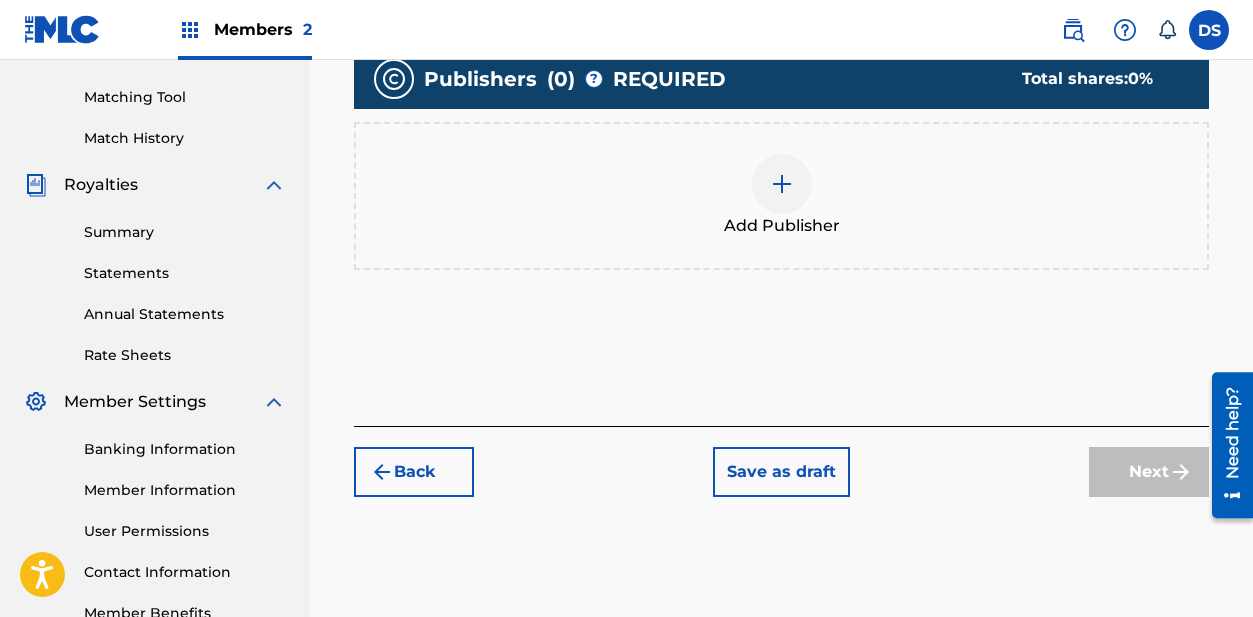 scroll, scrollTop: 327, scrollLeft: 0, axis: vertical 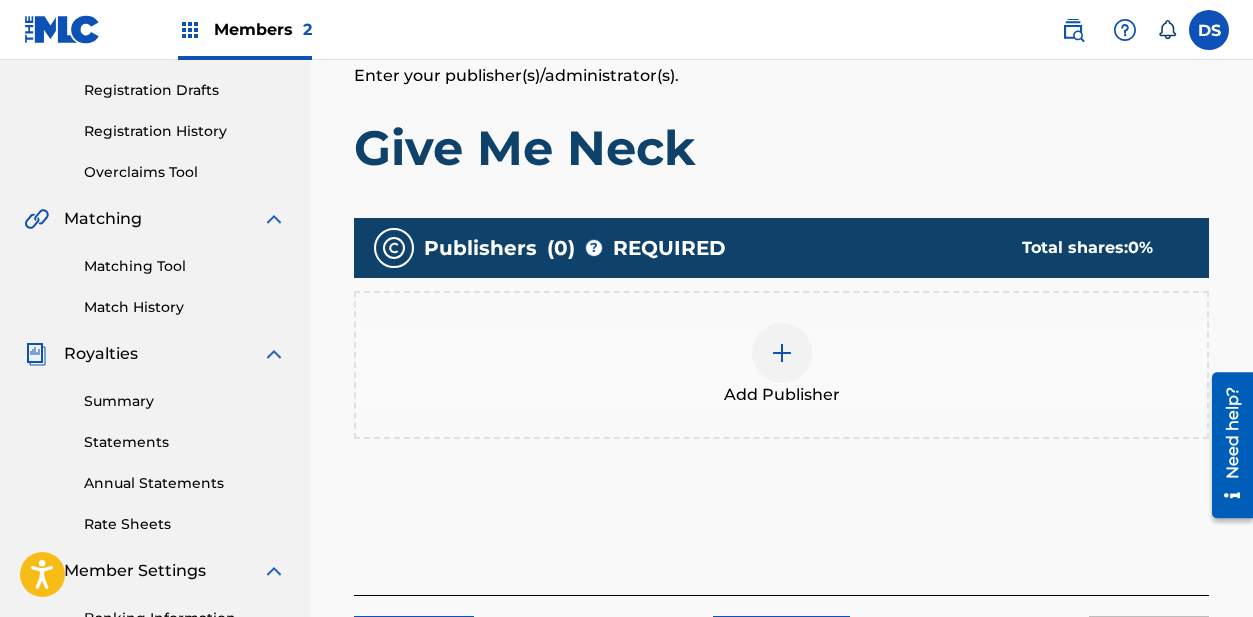 click at bounding box center [782, 353] 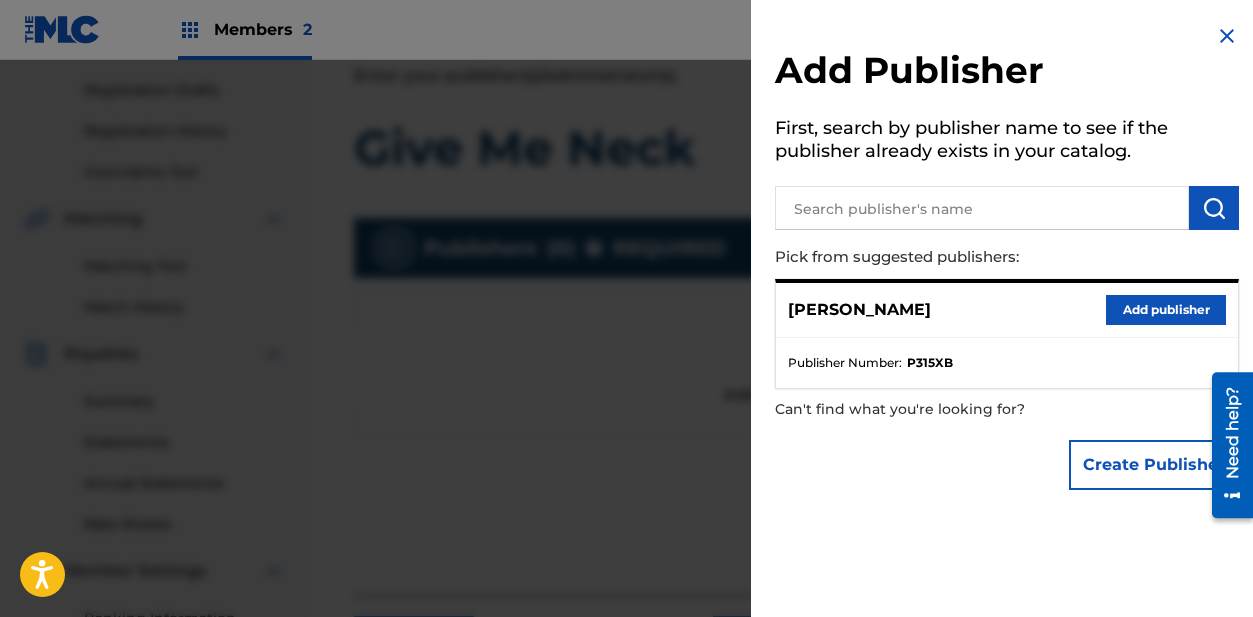 click on "Add publisher" at bounding box center (1166, 310) 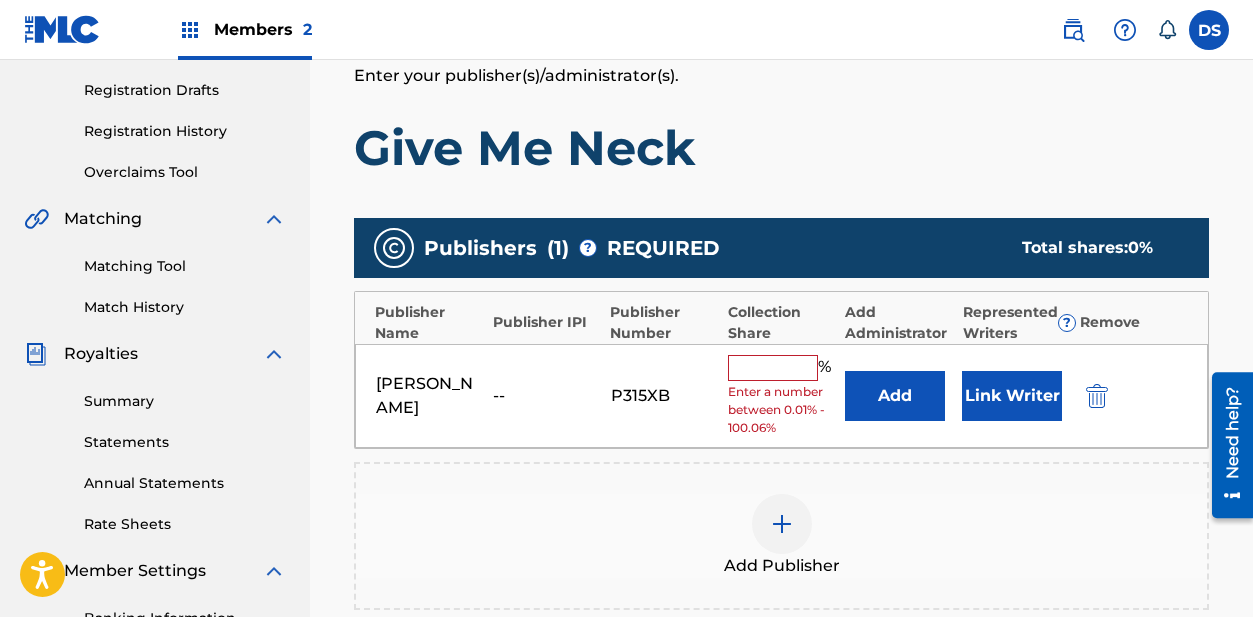 click at bounding box center (773, 368) 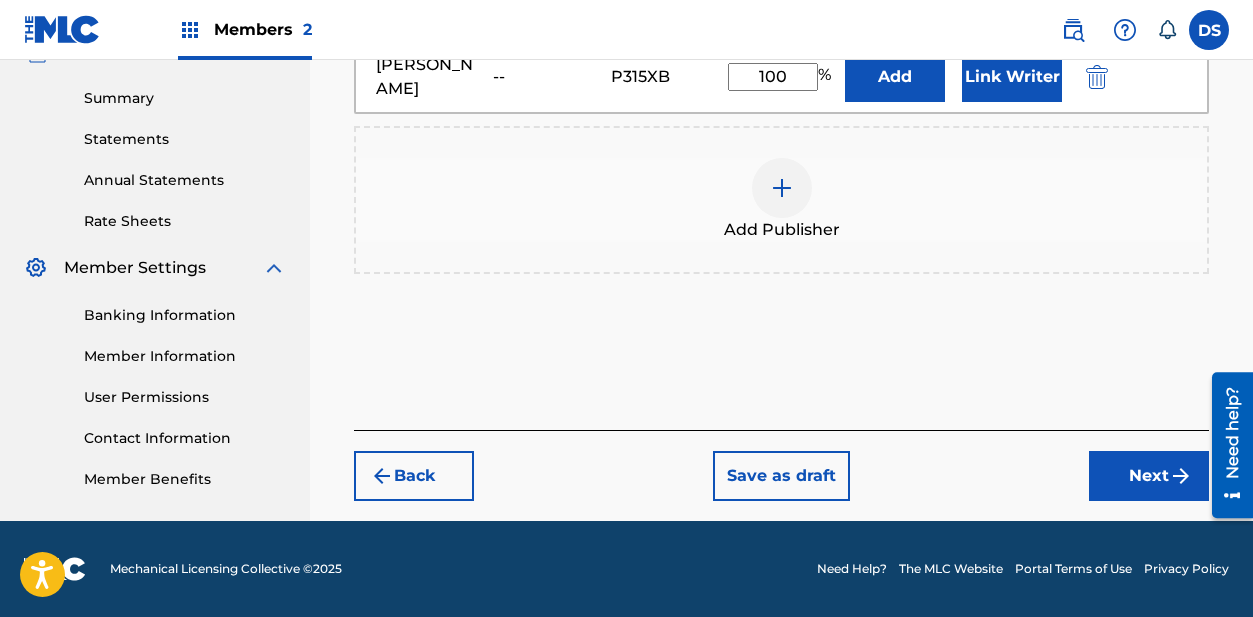 type on "100" 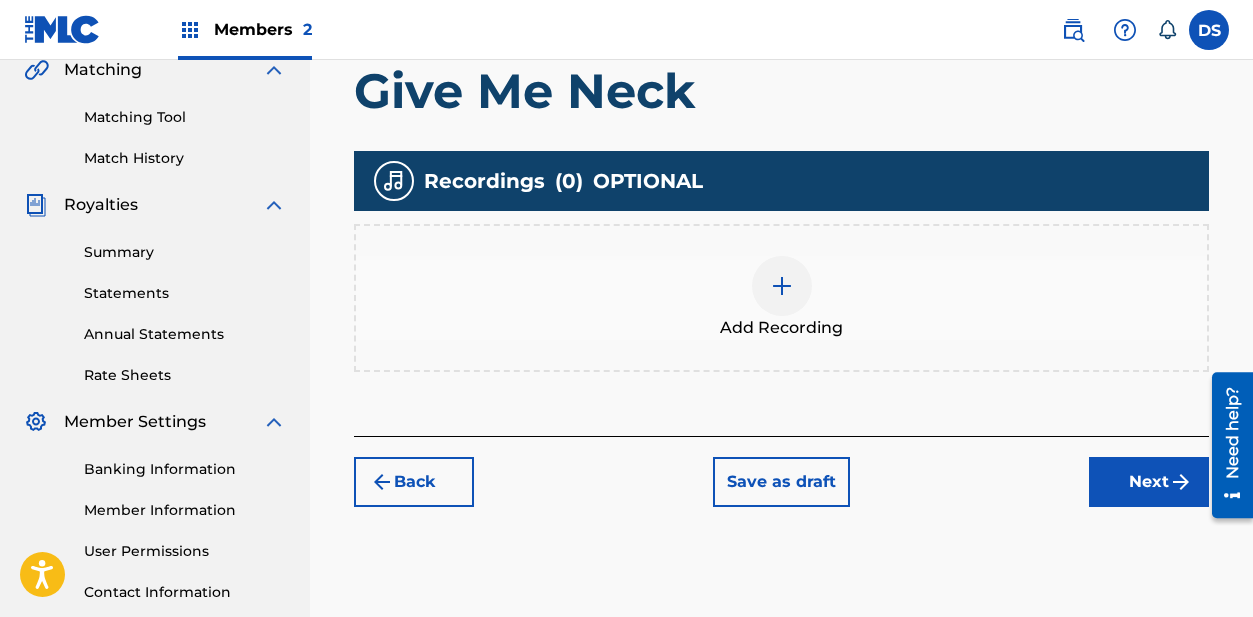 scroll, scrollTop: 623, scrollLeft: 0, axis: vertical 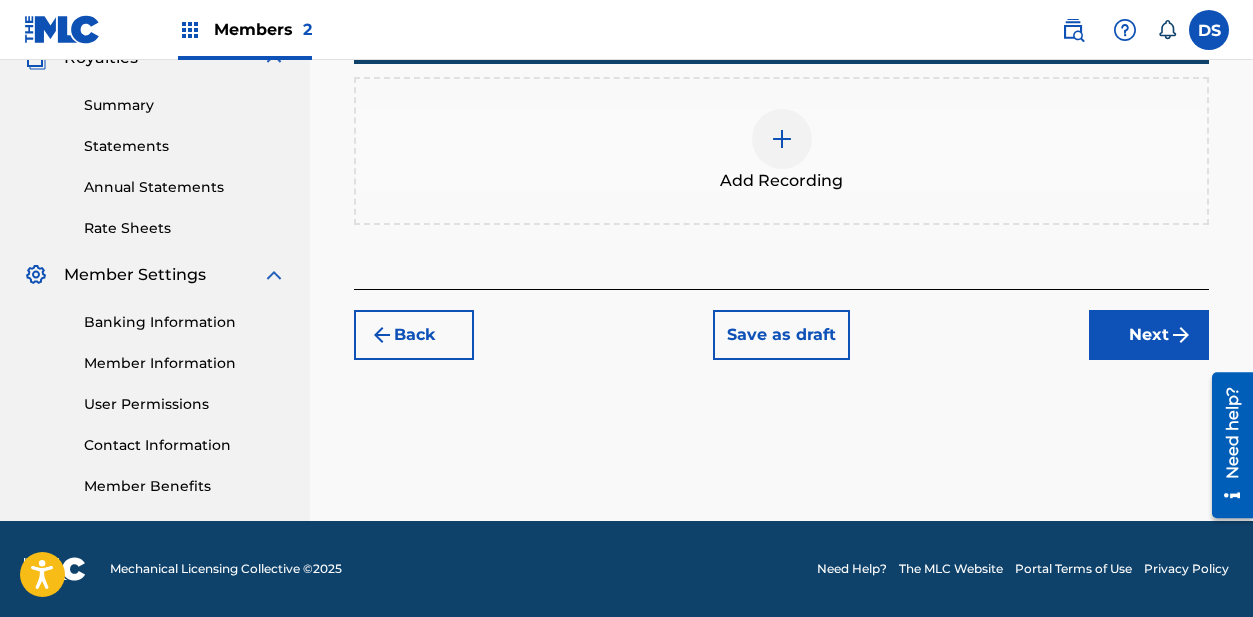 click at bounding box center [782, 139] 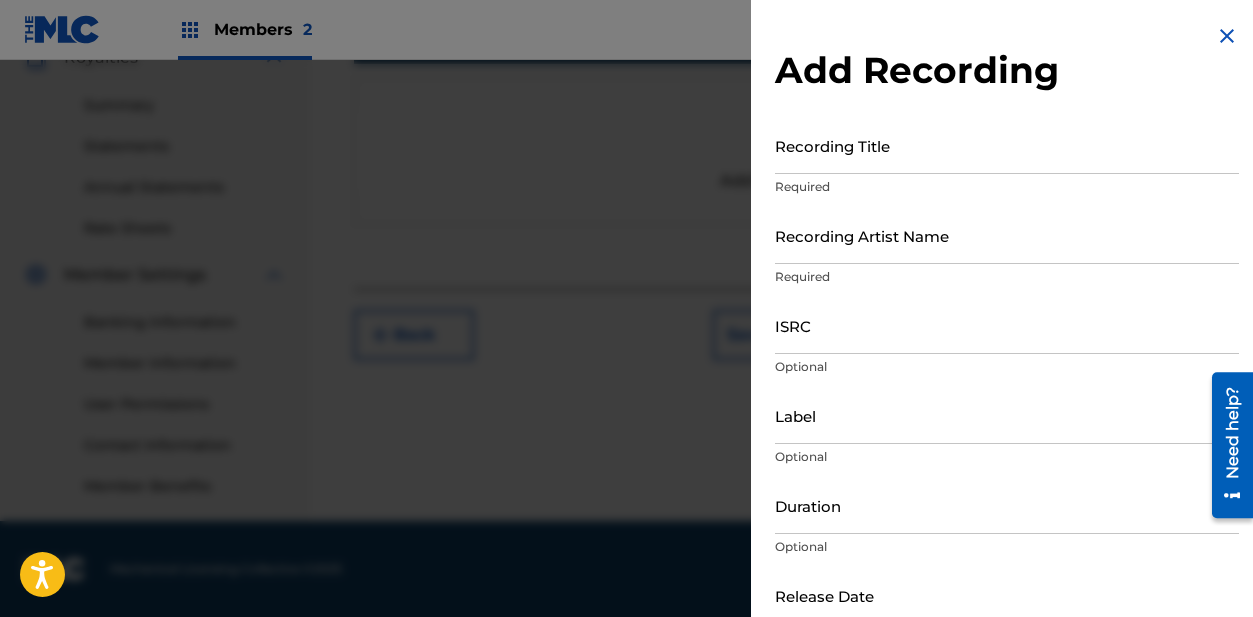 click on "Recording Title" at bounding box center [1007, 145] 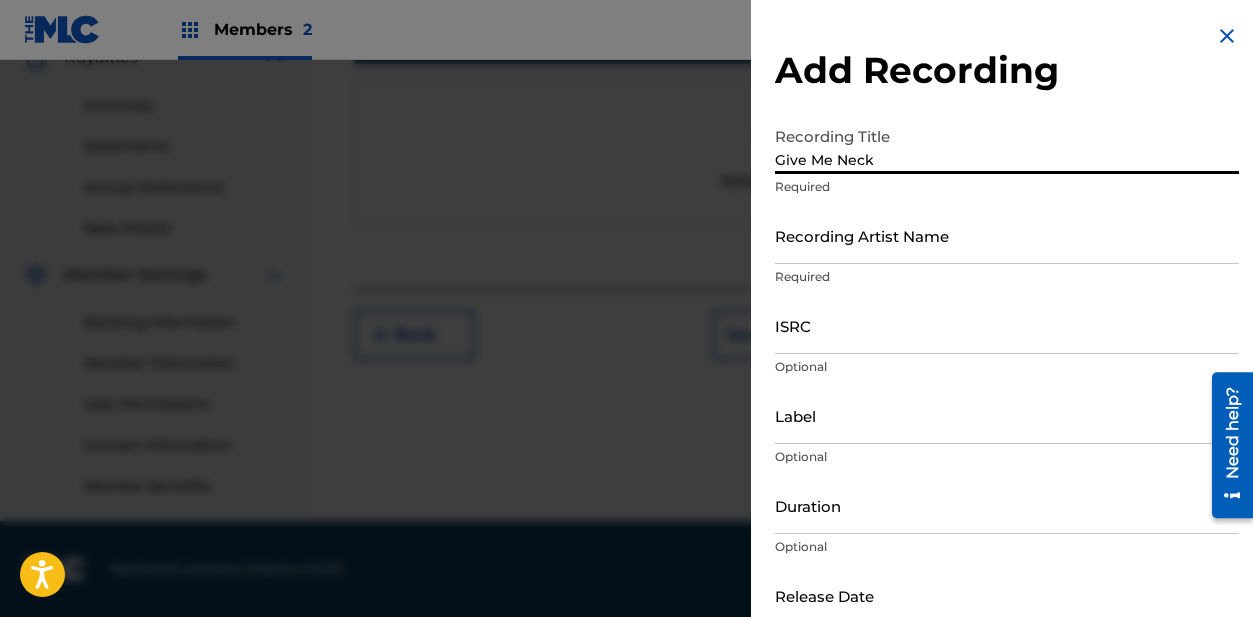 type on "Give Me Neck" 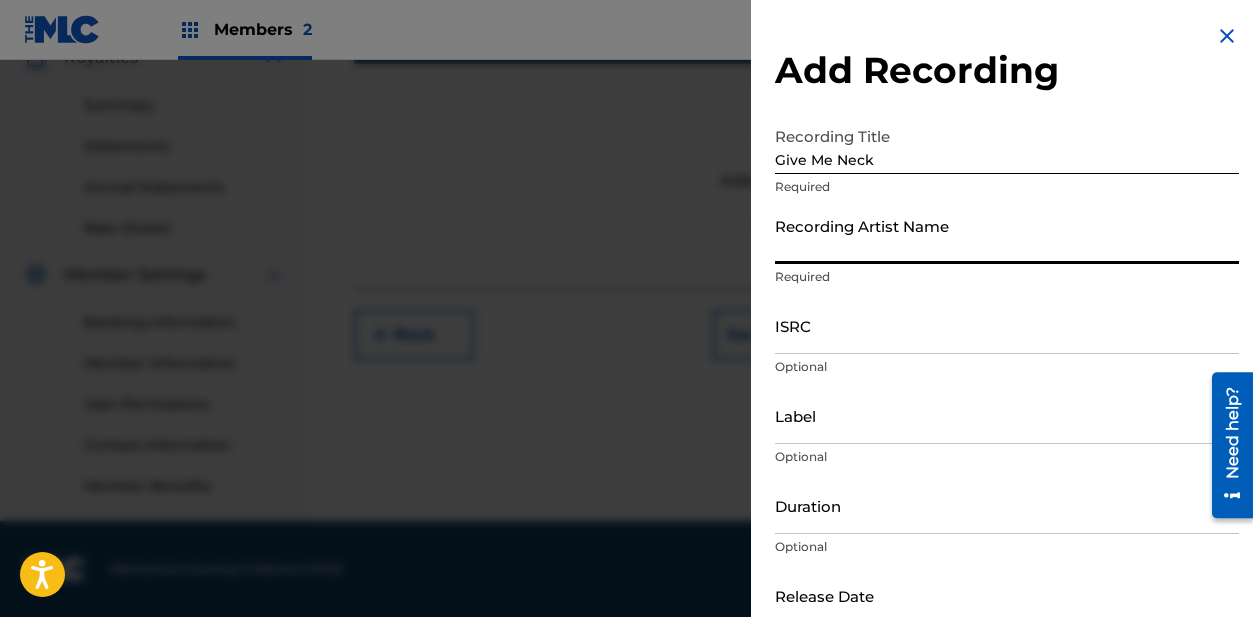 type on "Dope [PERSON_NAME]" 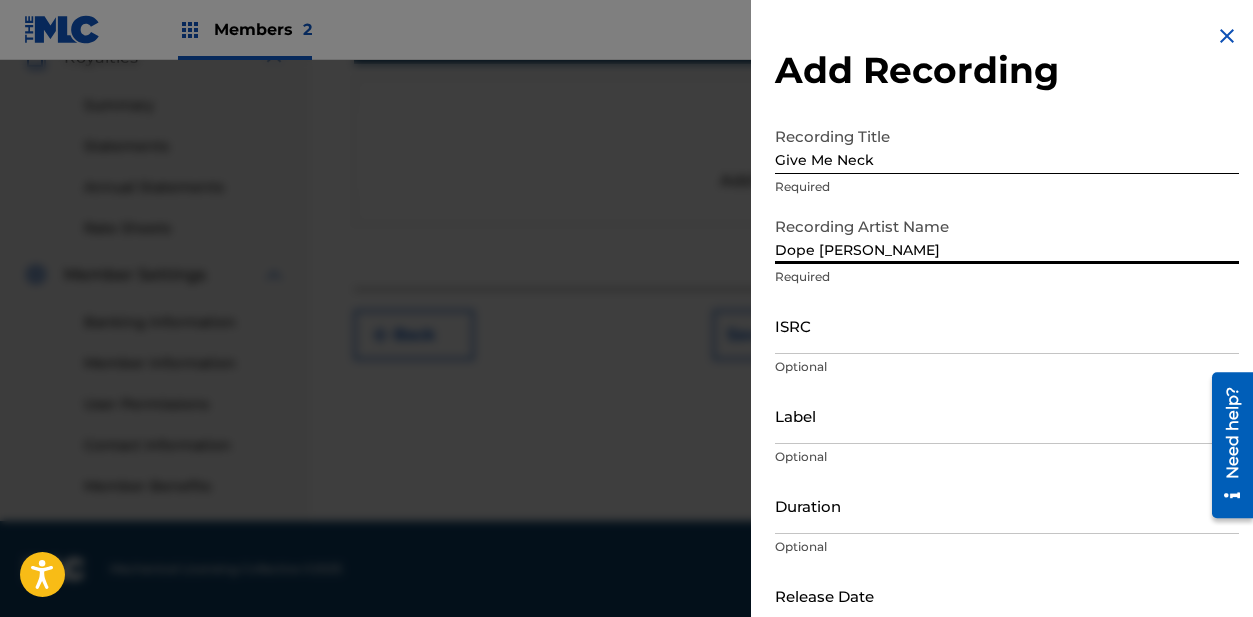 click on "ISRC" at bounding box center (1007, 325) 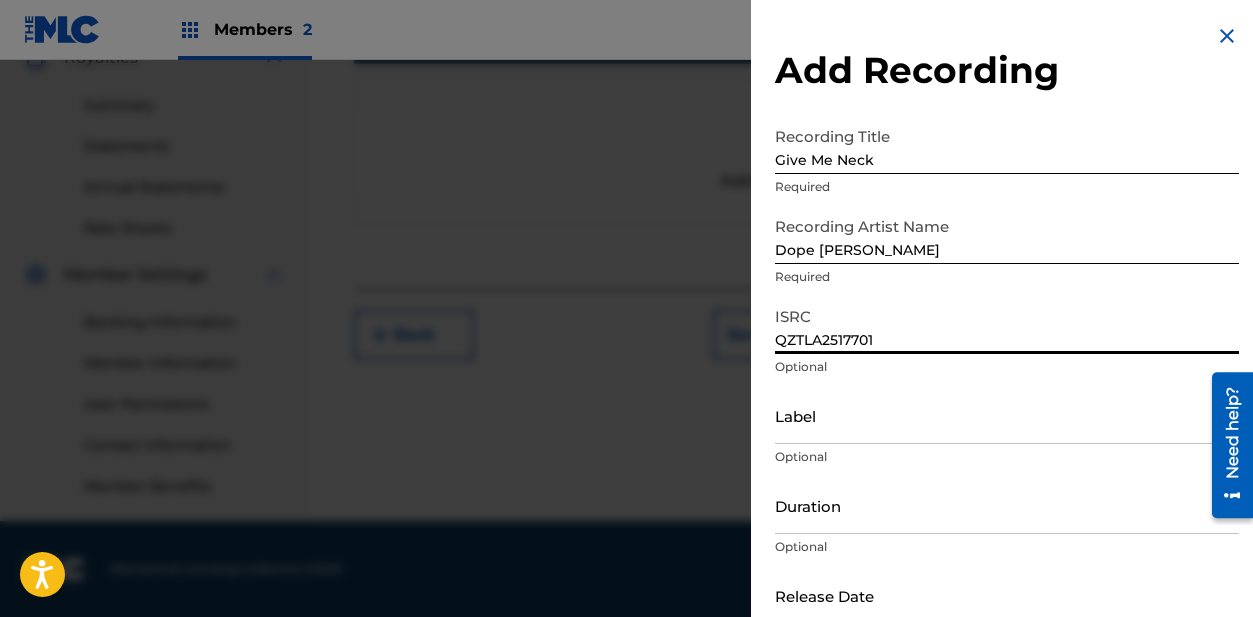 type on "QZTLA2517701" 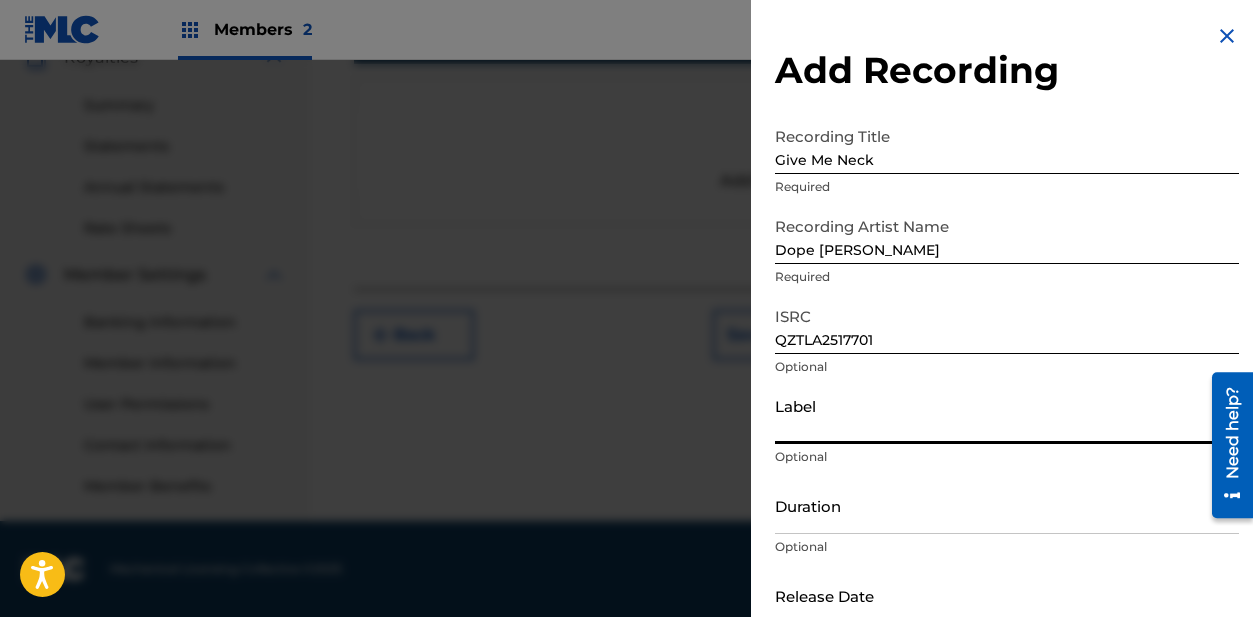 click on "Label" at bounding box center [1007, 415] 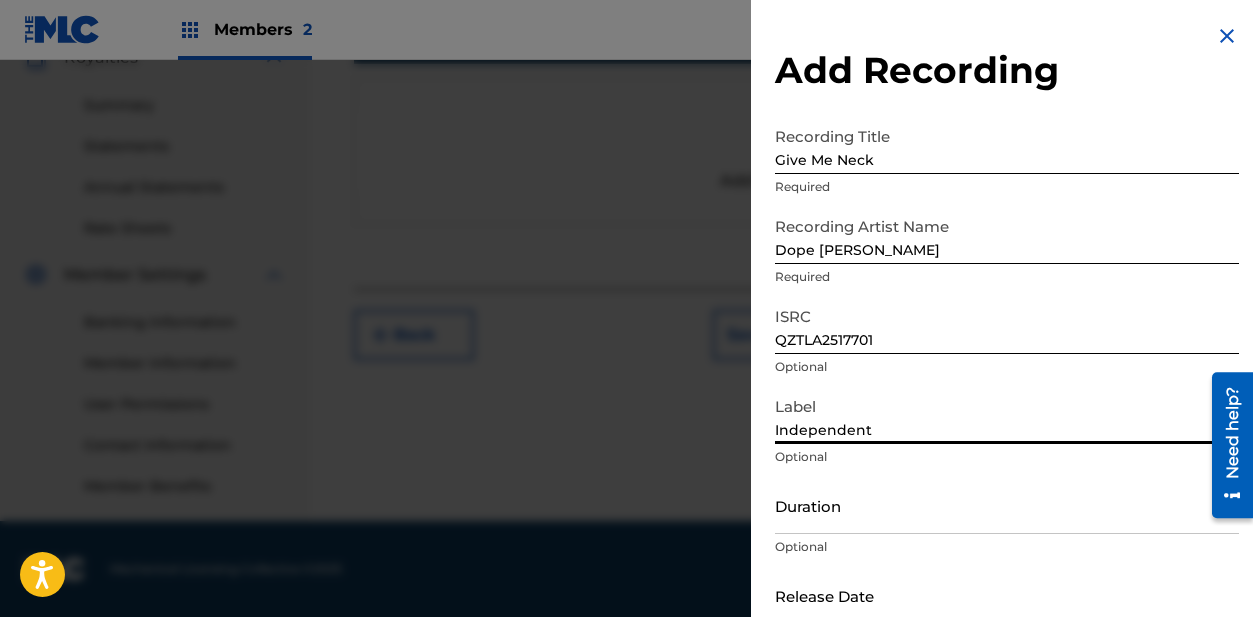 click on "Duration" at bounding box center (1007, 505) 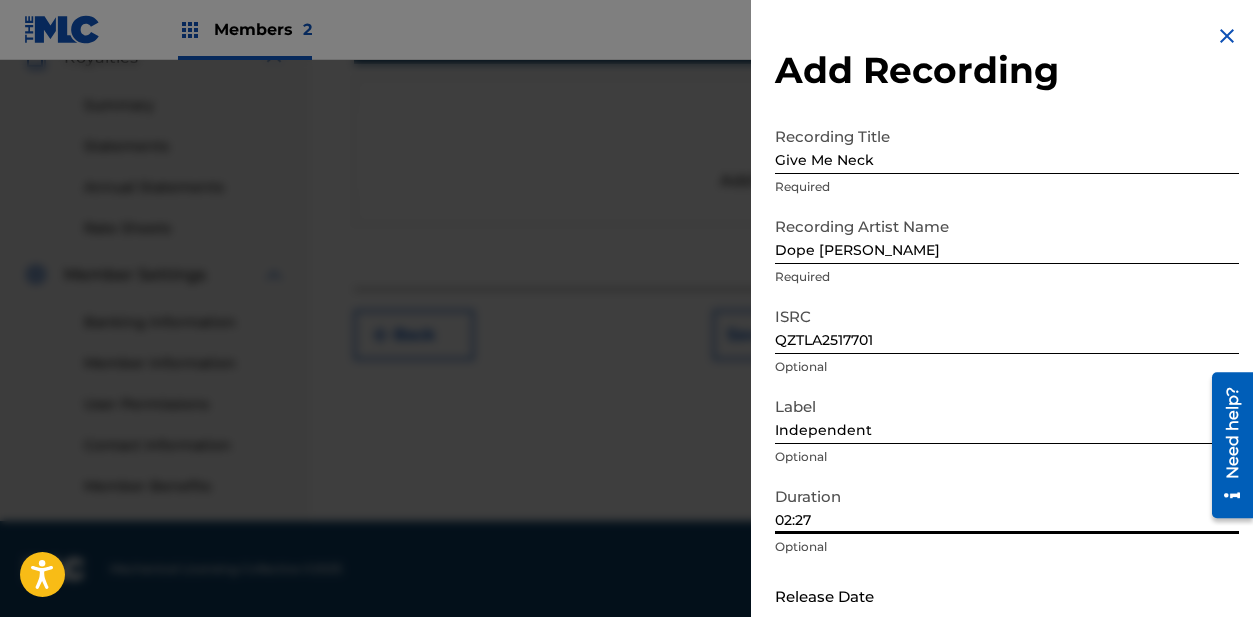 scroll, scrollTop: 114, scrollLeft: 0, axis: vertical 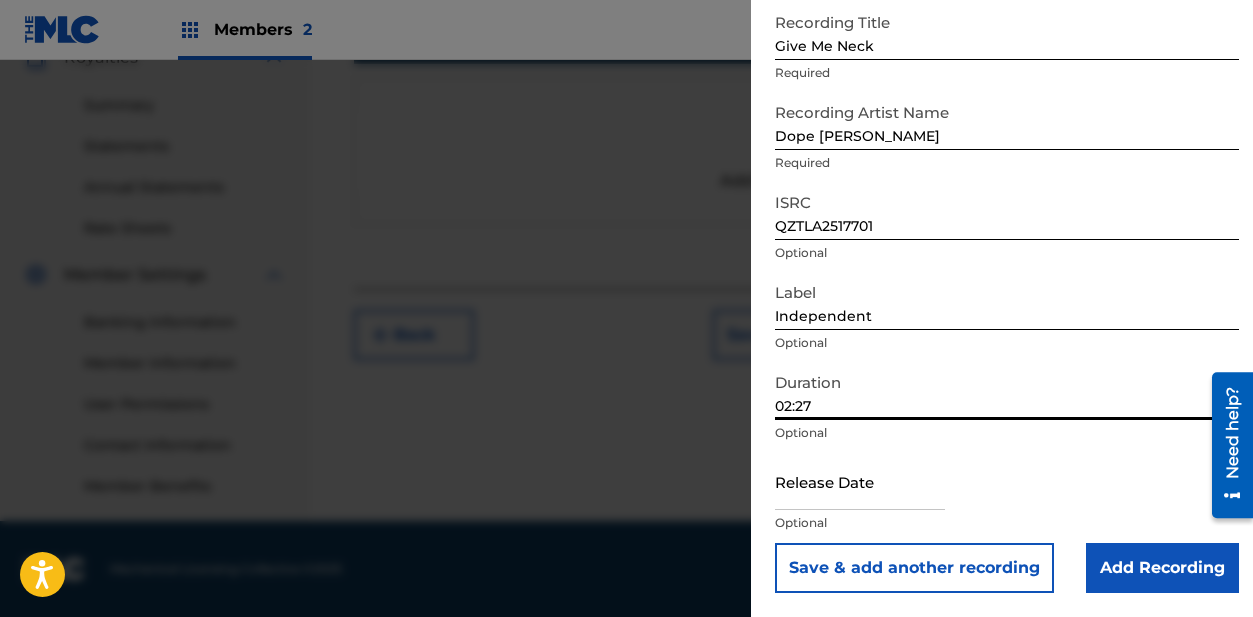 type on "02:27" 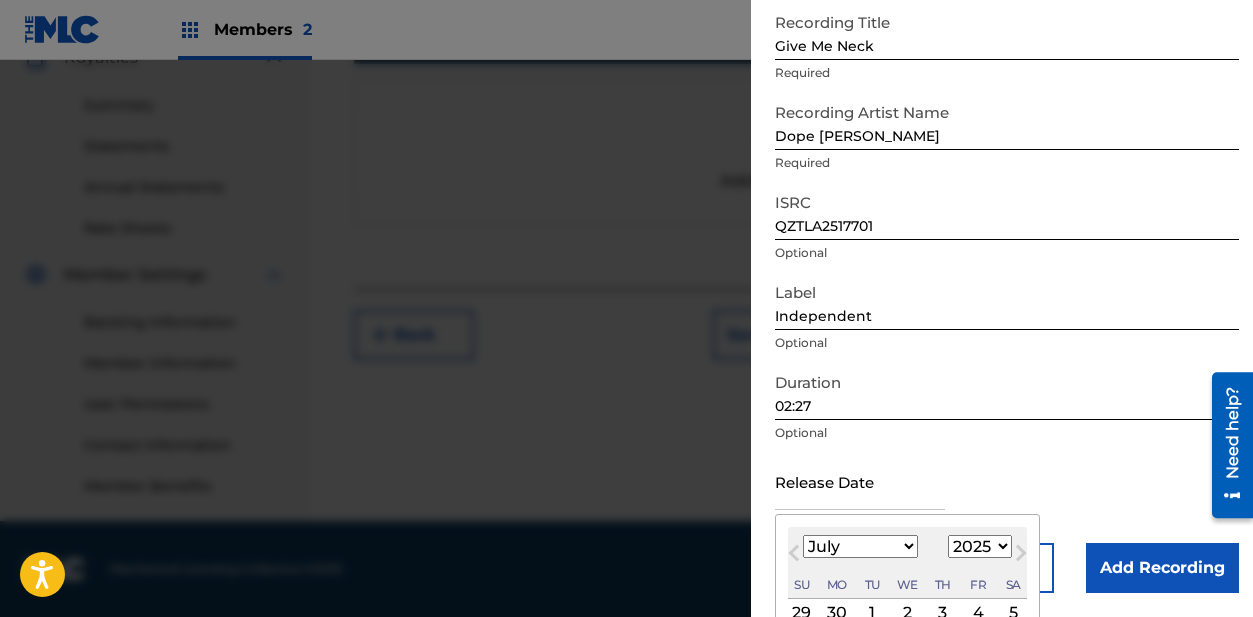 click on "January February March April May June July August September October November December" at bounding box center [860, 546] 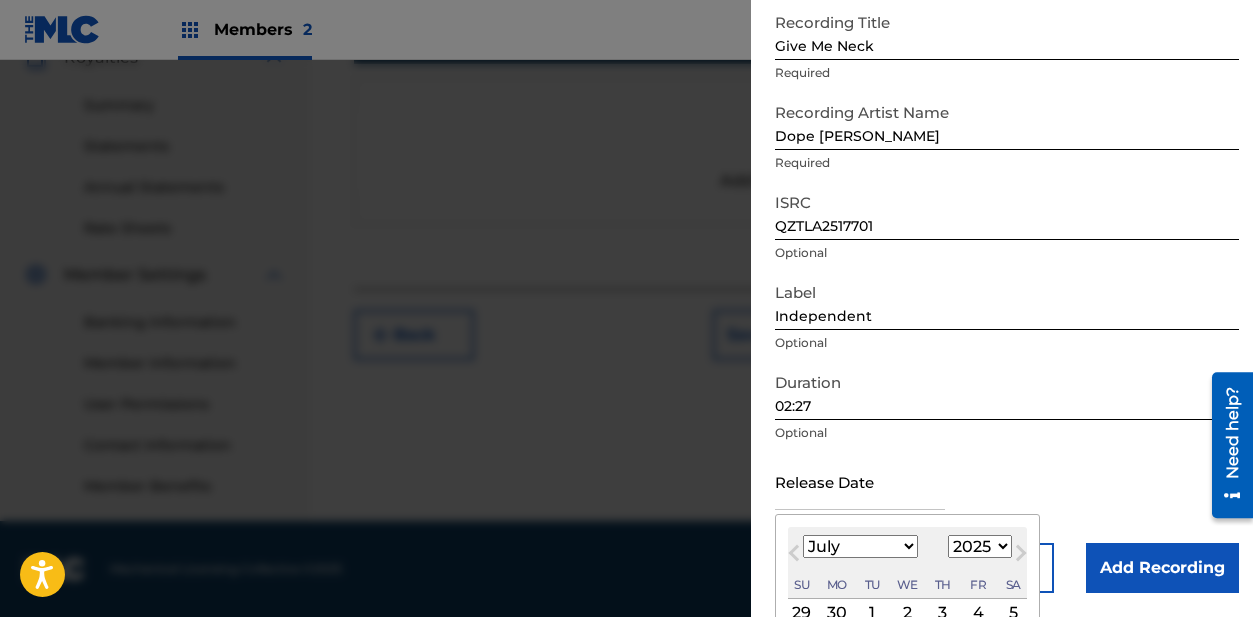 select on "8" 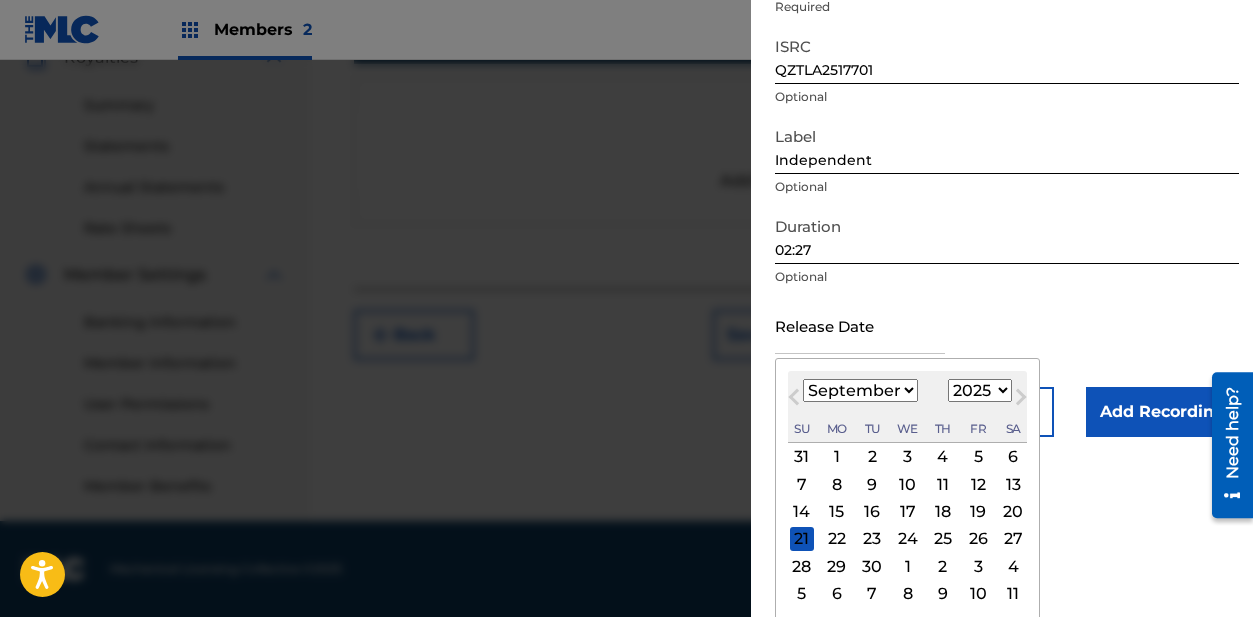 scroll, scrollTop: 273, scrollLeft: 0, axis: vertical 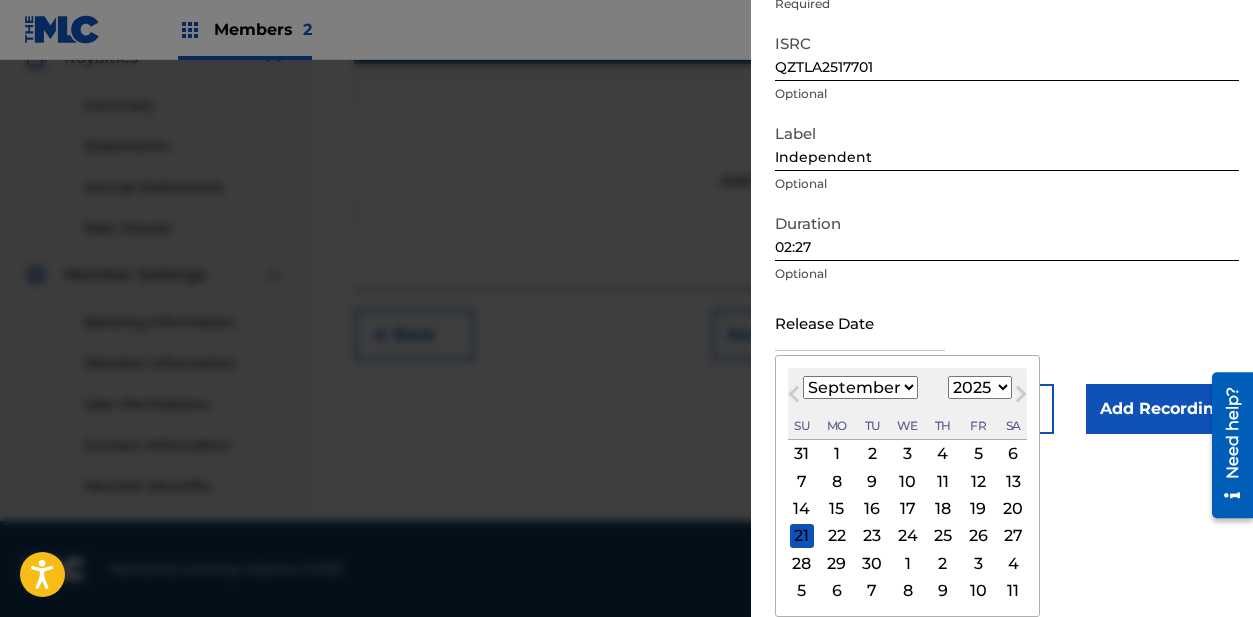 click on "19" at bounding box center [978, 509] 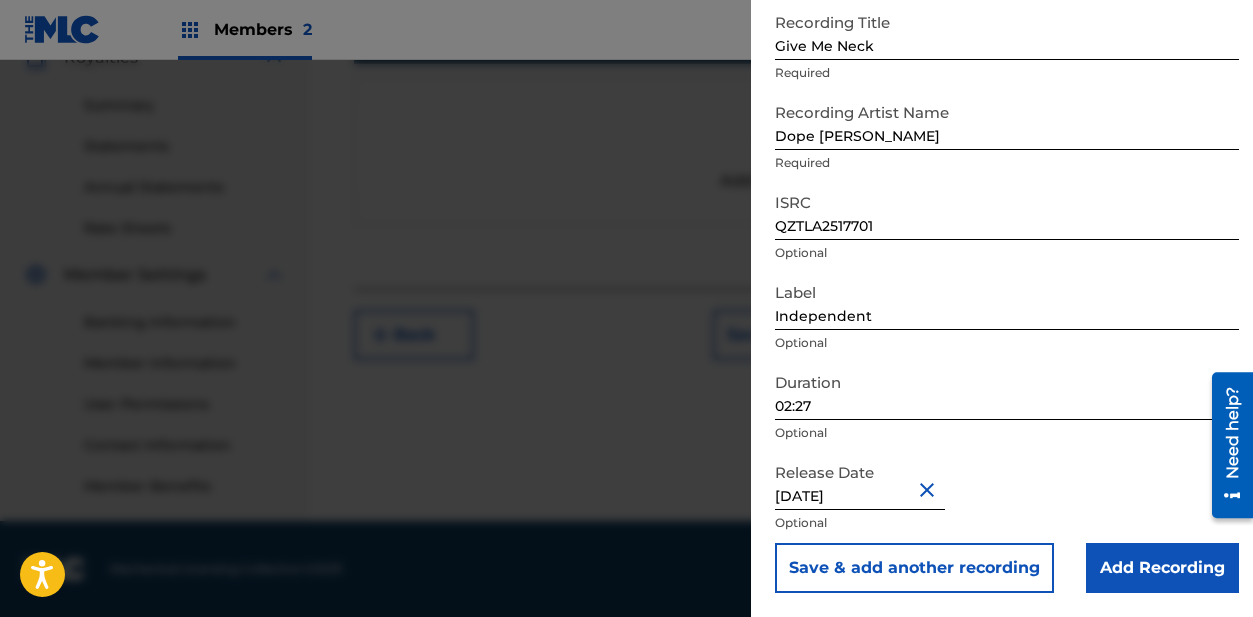 scroll, scrollTop: 114, scrollLeft: 0, axis: vertical 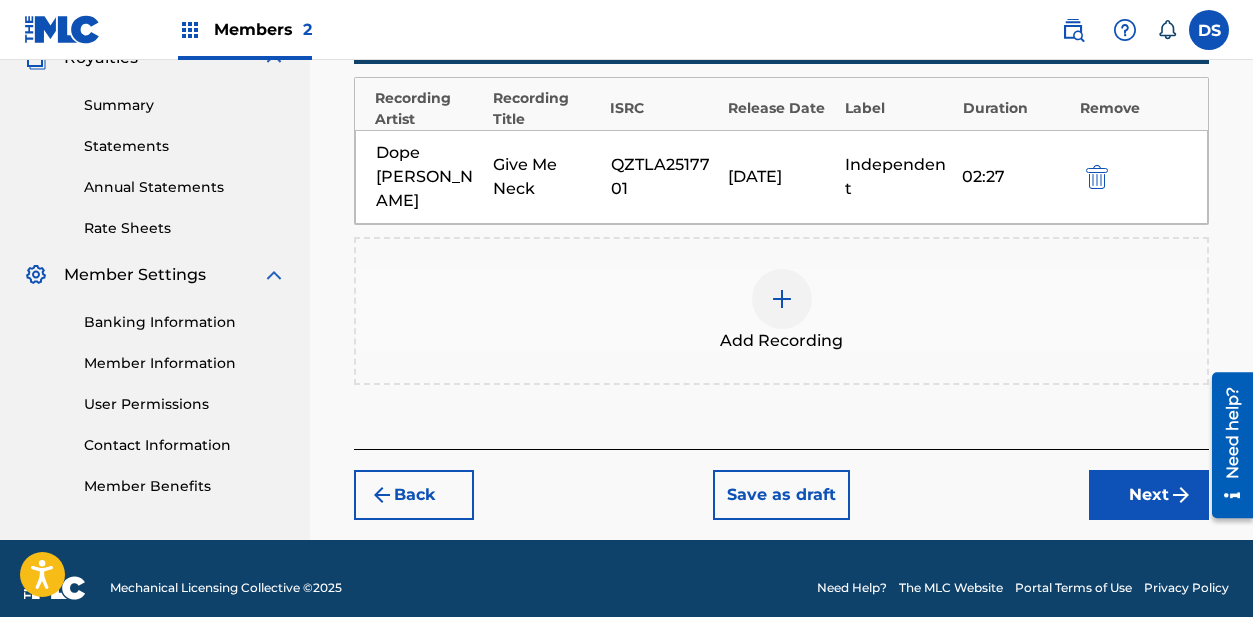 click on "Next" at bounding box center (1149, 495) 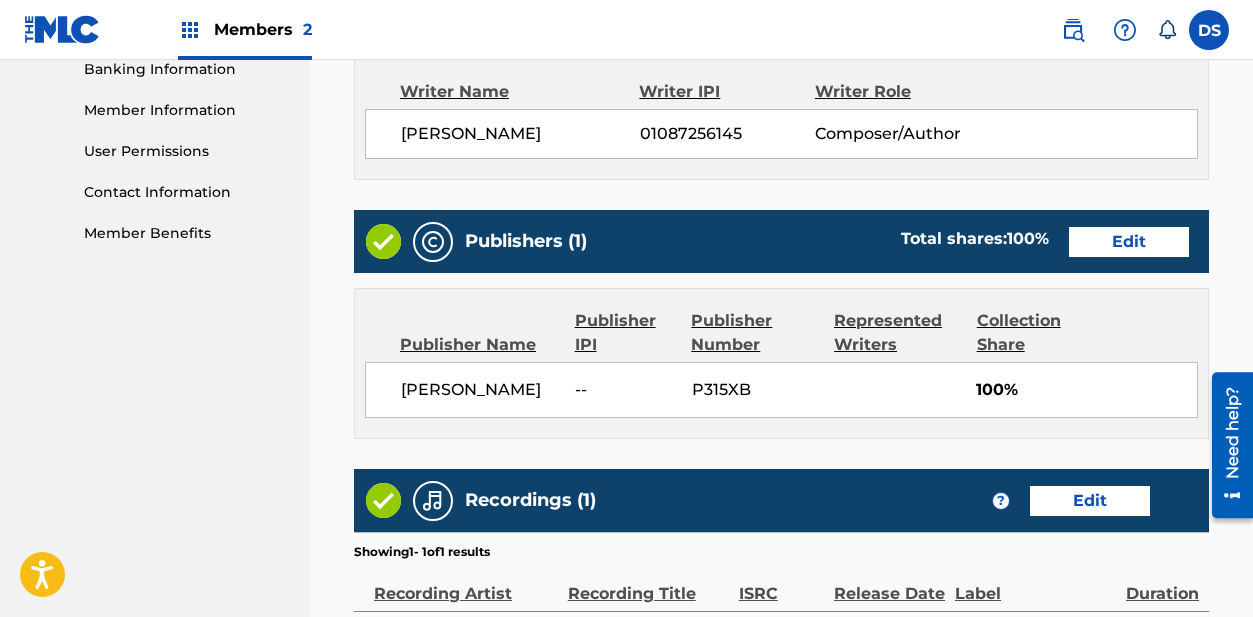 scroll, scrollTop: 1138, scrollLeft: 0, axis: vertical 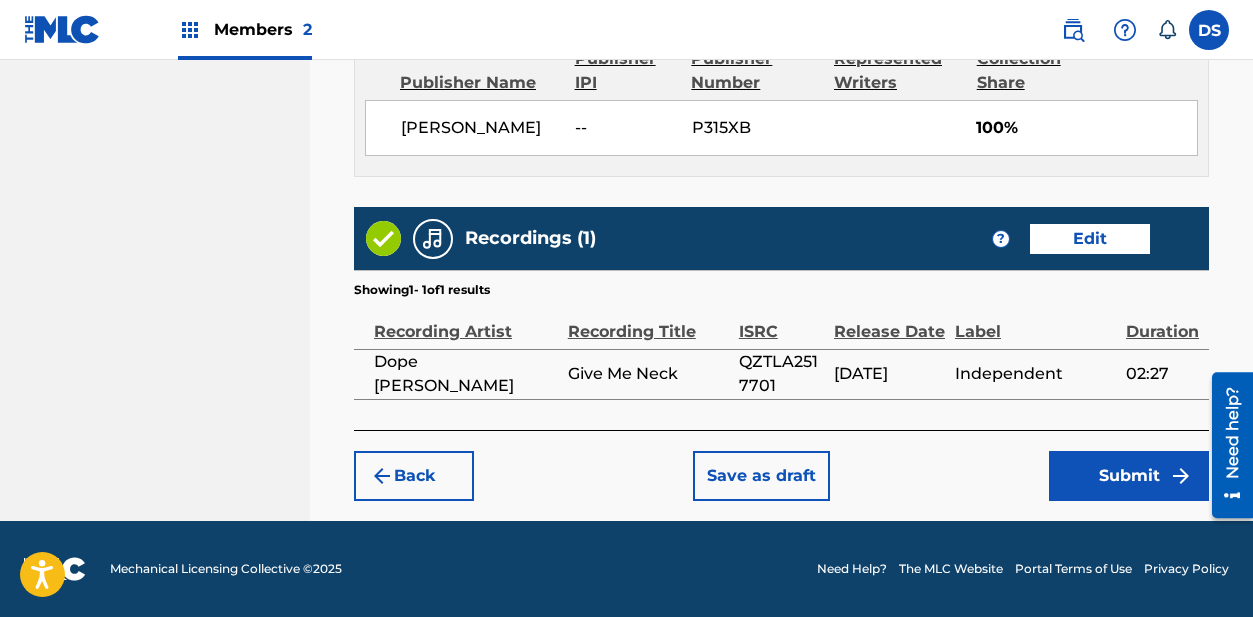 click on "Submit" at bounding box center (1129, 476) 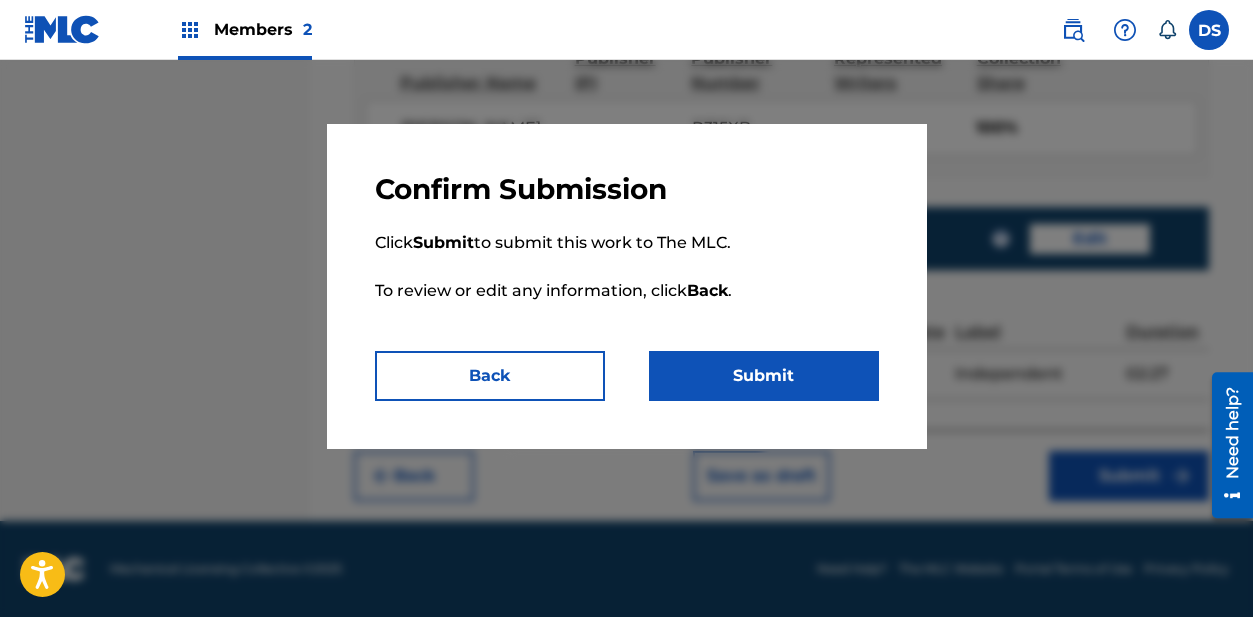 click on "Submit" at bounding box center [764, 376] 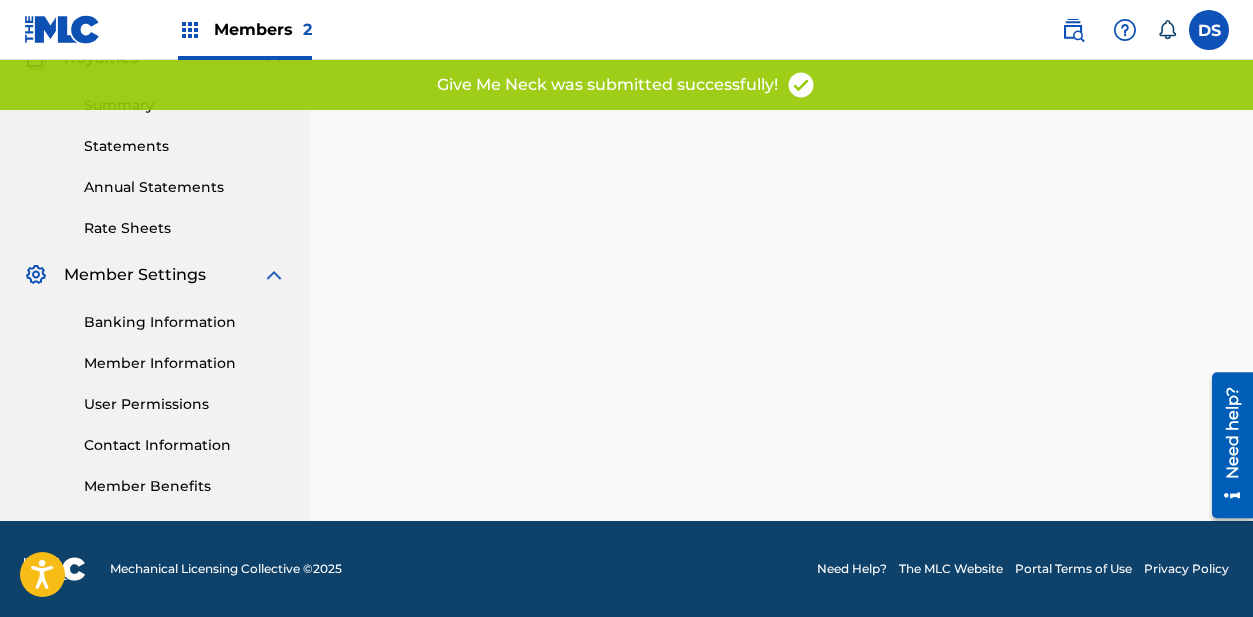 scroll, scrollTop: 0, scrollLeft: 0, axis: both 